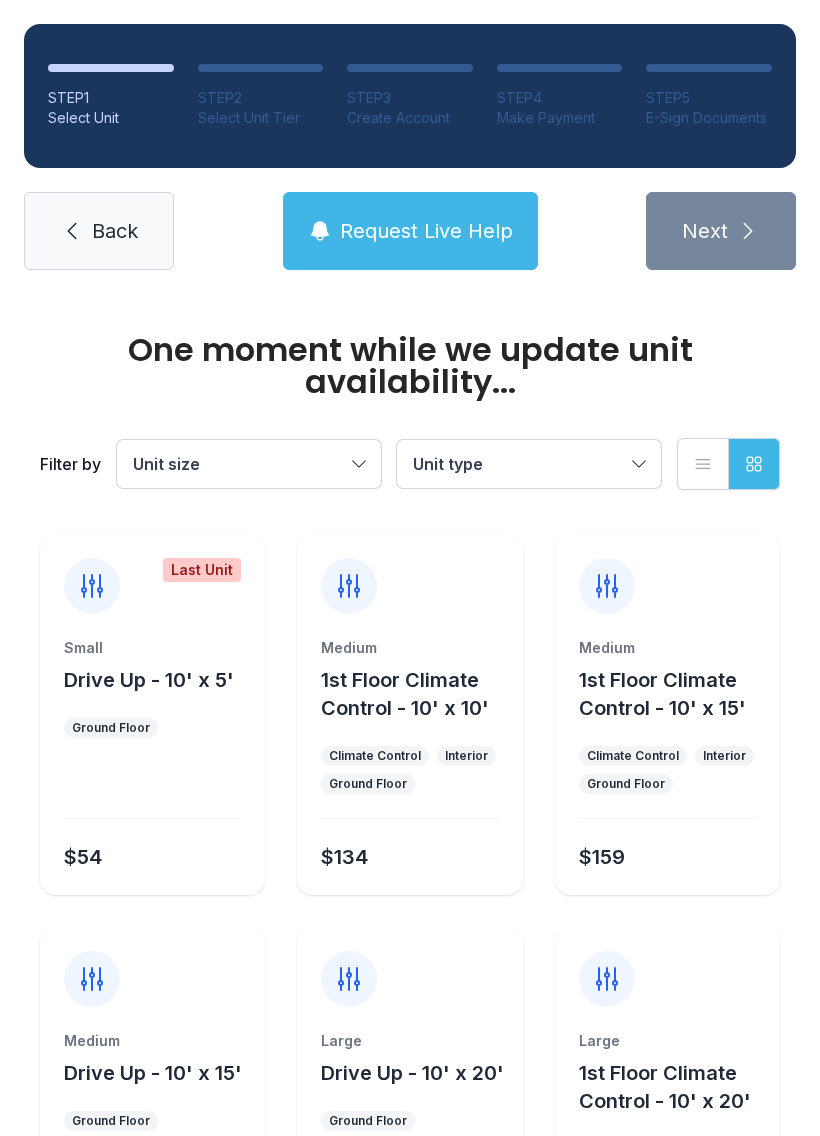 scroll, scrollTop: 0, scrollLeft: 0, axis: both 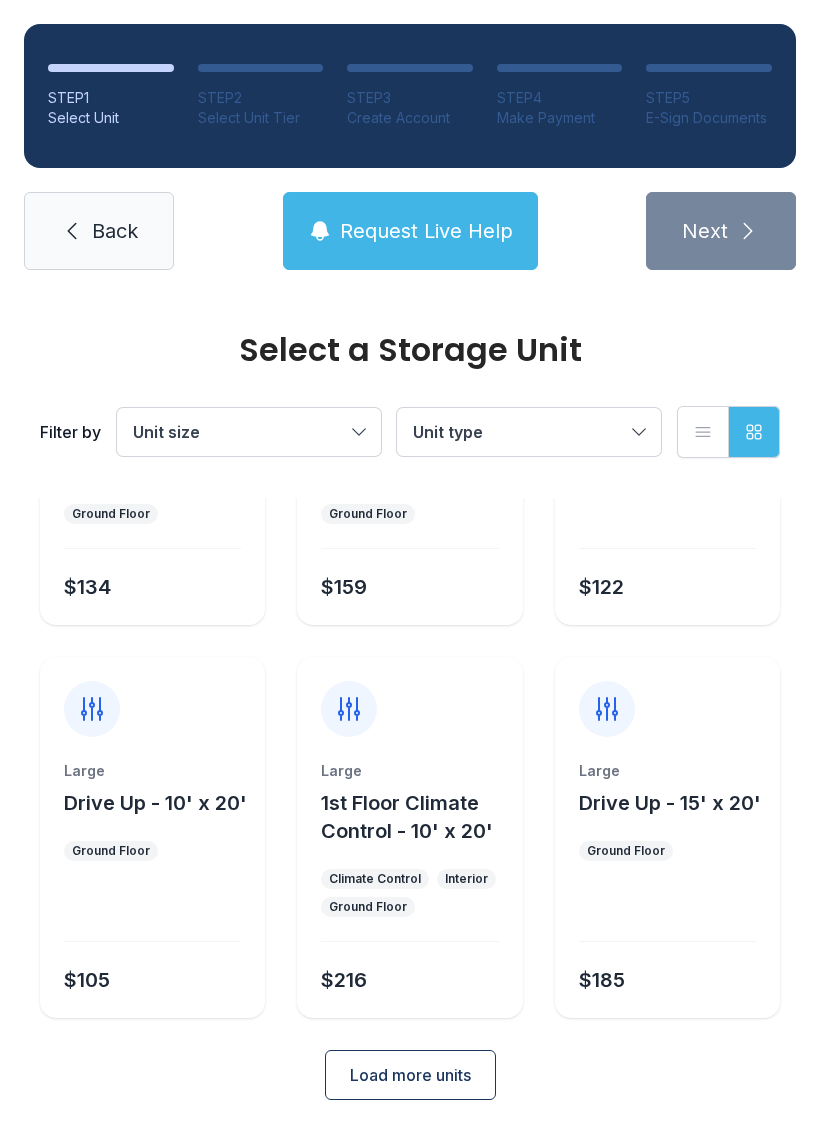 click on "Load more units" at bounding box center (410, 1075) 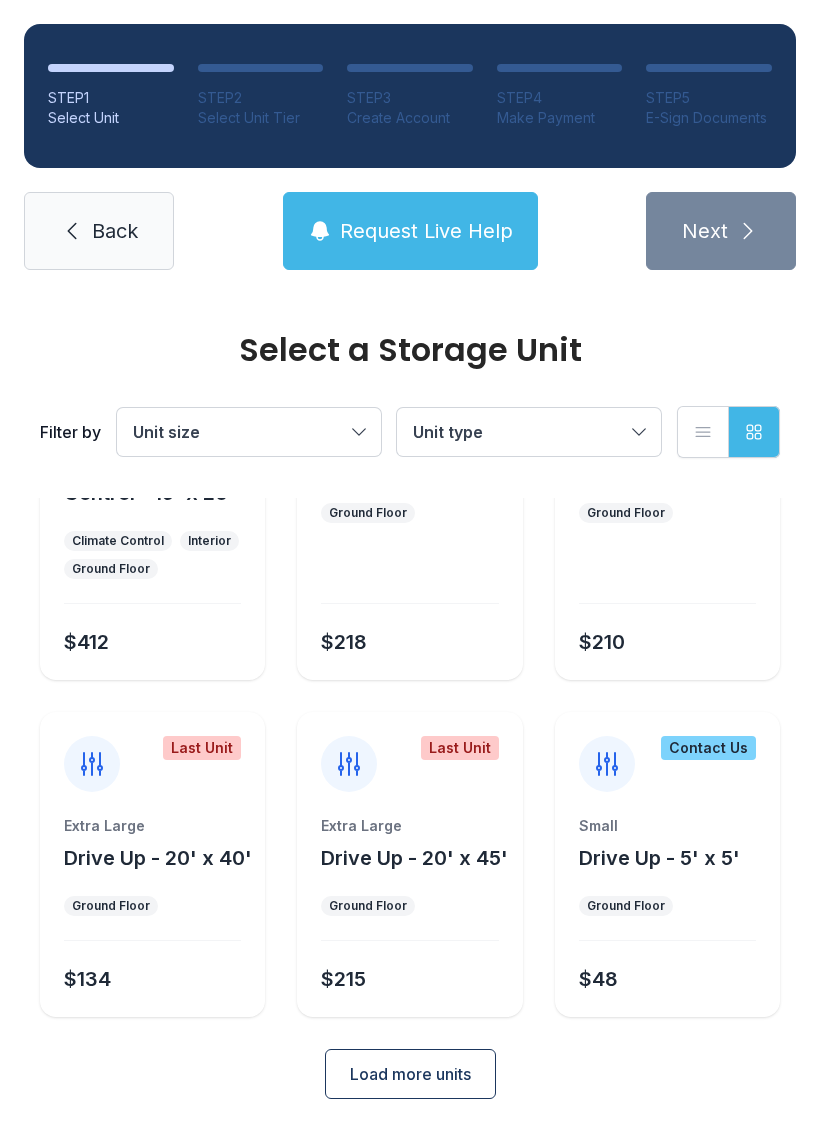 scroll, scrollTop: 968, scrollLeft: 0, axis: vertical 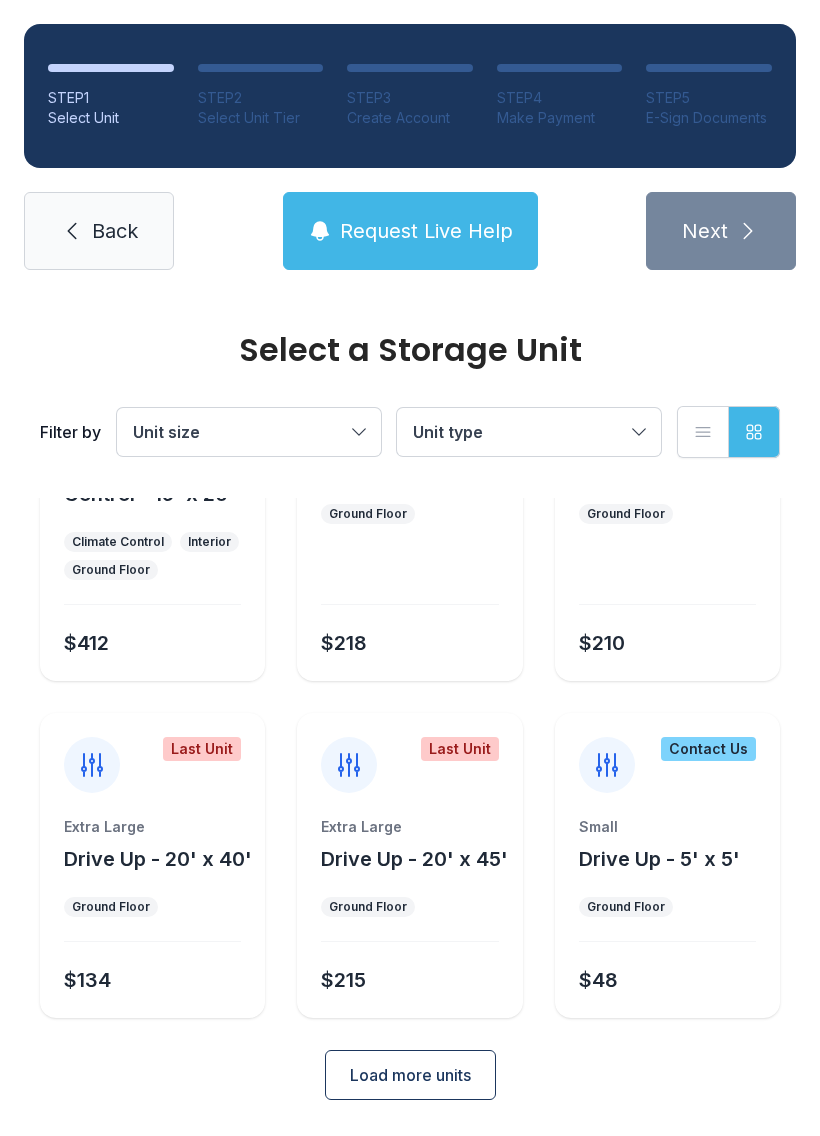 click on "Load more units" at bounding box center (410, 1075) 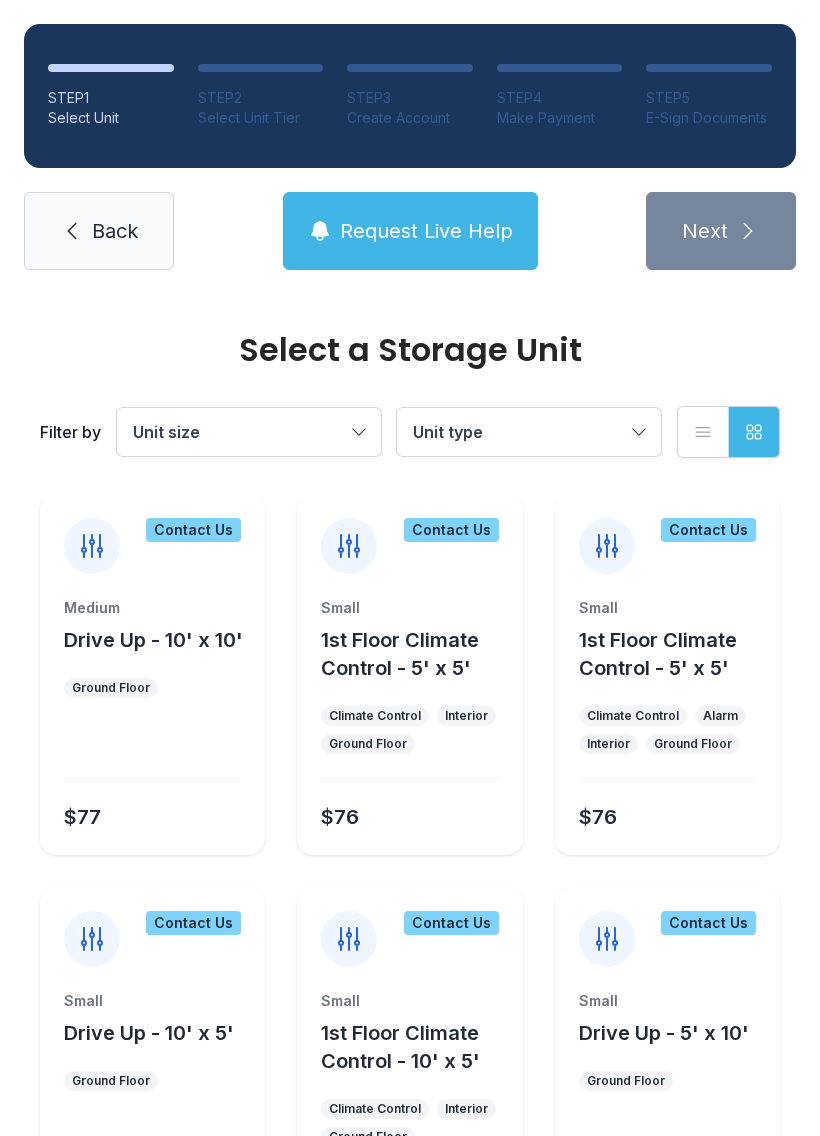 scroll, scrollTop: 1529, scrollLeft: 0, axis: vertical 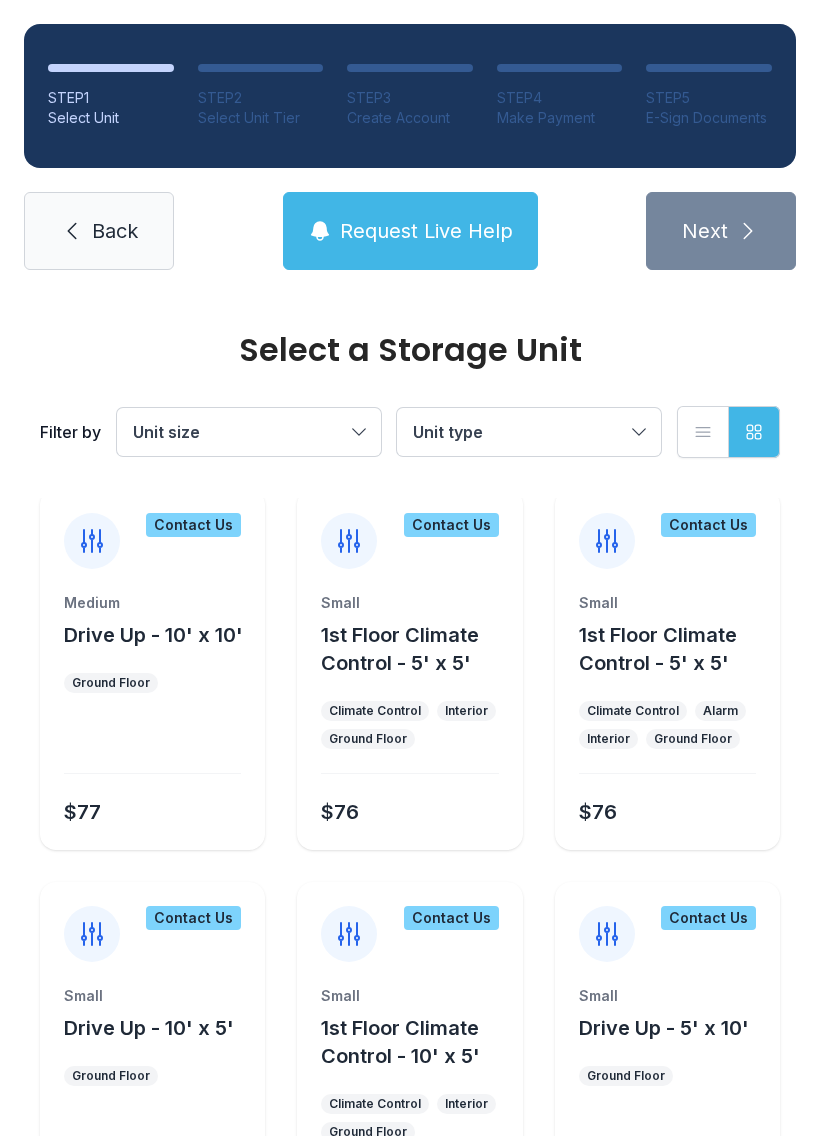 click on "Ground Floor" at bounding box center (111, 683) 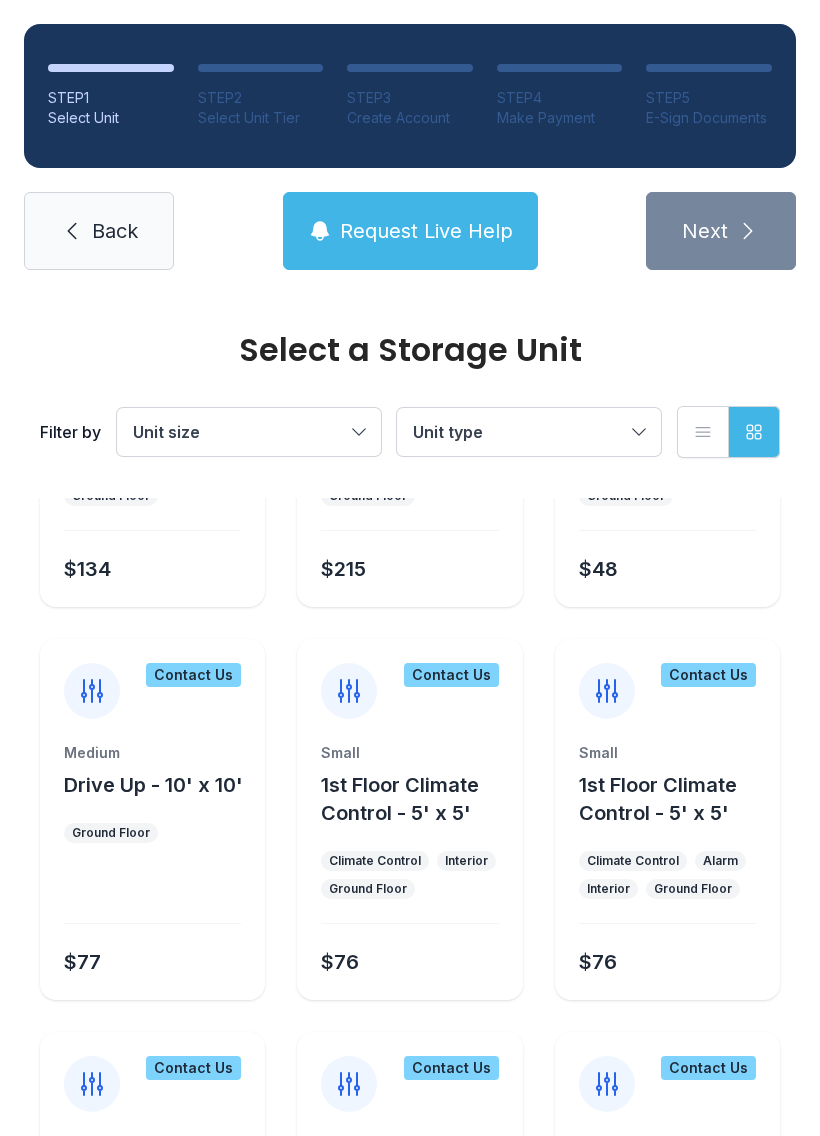 scroll, scrollTop: 1362, scrollLeft: 0, axis: vertical 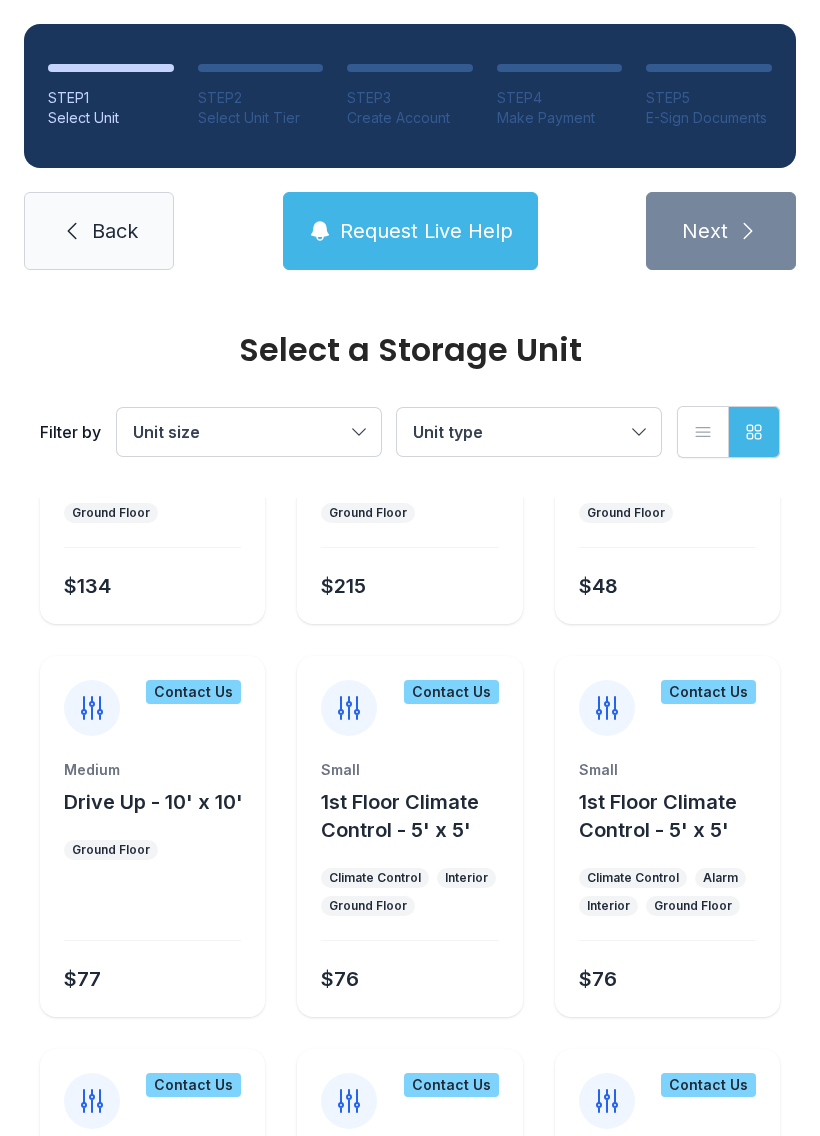 click on "Medium" at bounding box center (152, 770) 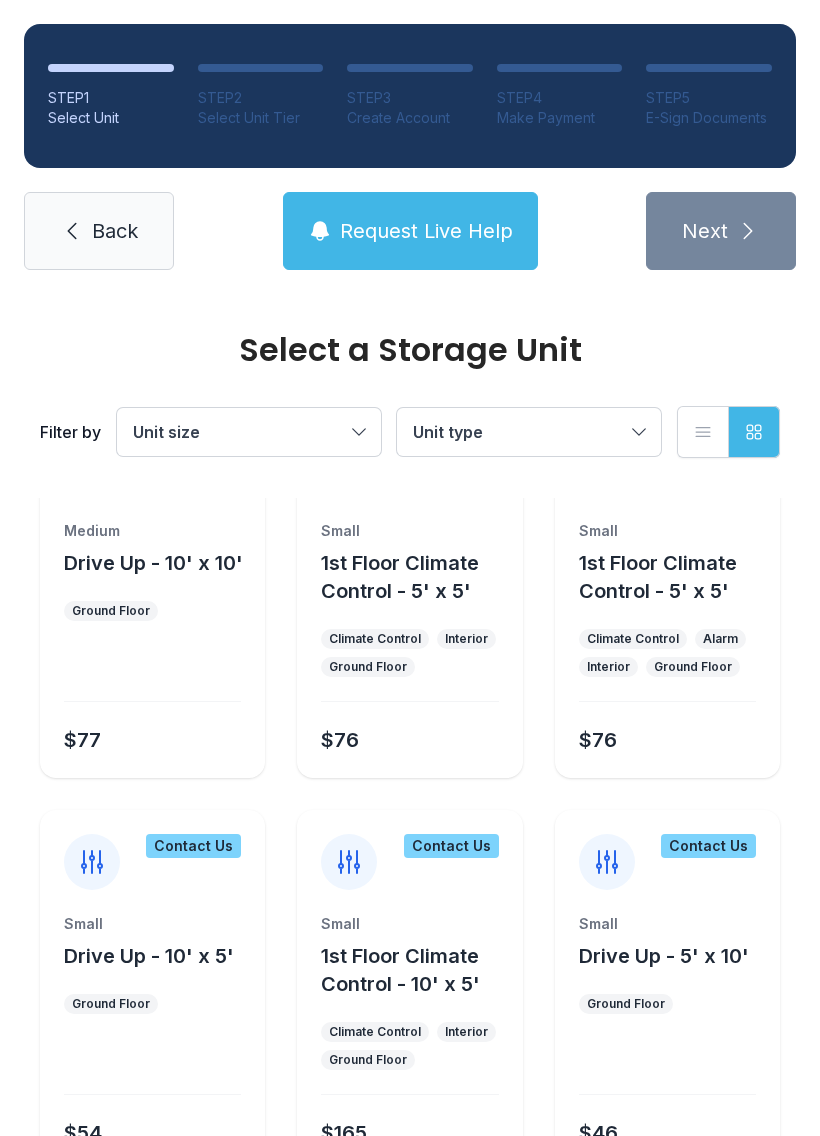 scroll, scrollTop: 1596, scrollLeft: 0, axis: vertical 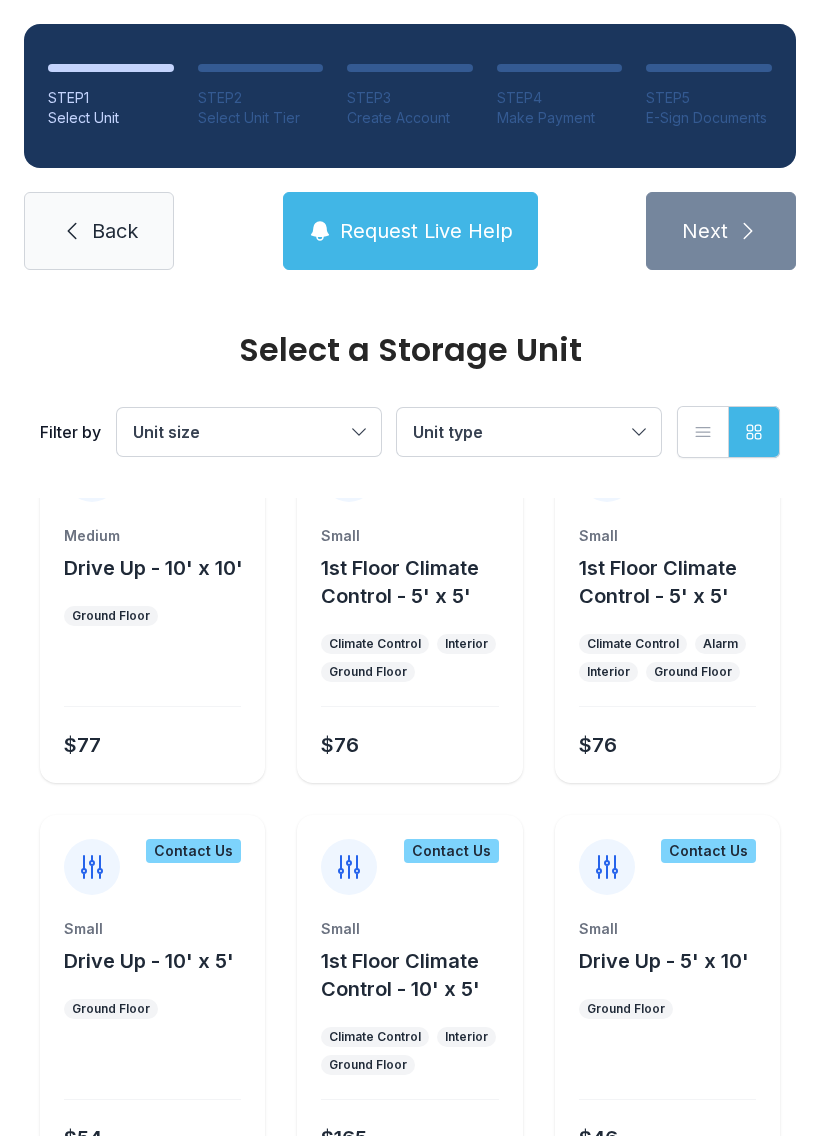 click at bounding box center [152, 678] 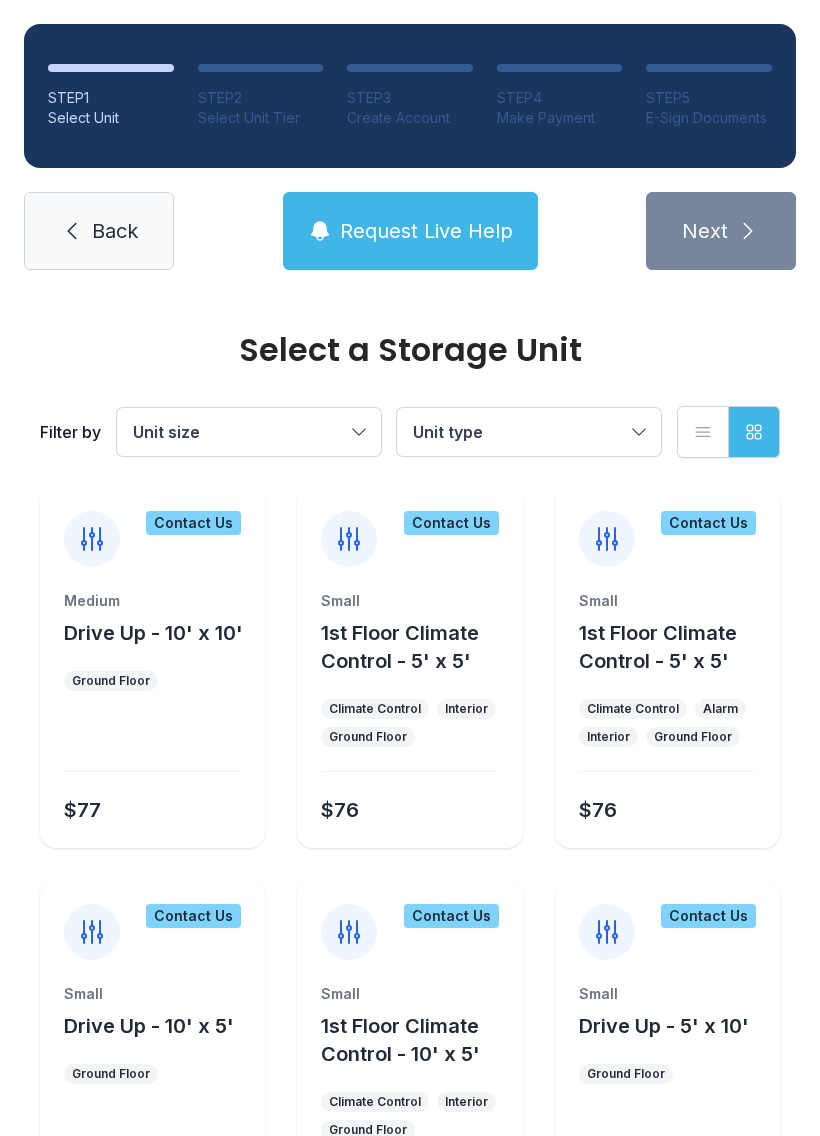 scroll, scrollTop: 1507, scrollLeft: 0, axis: vertical 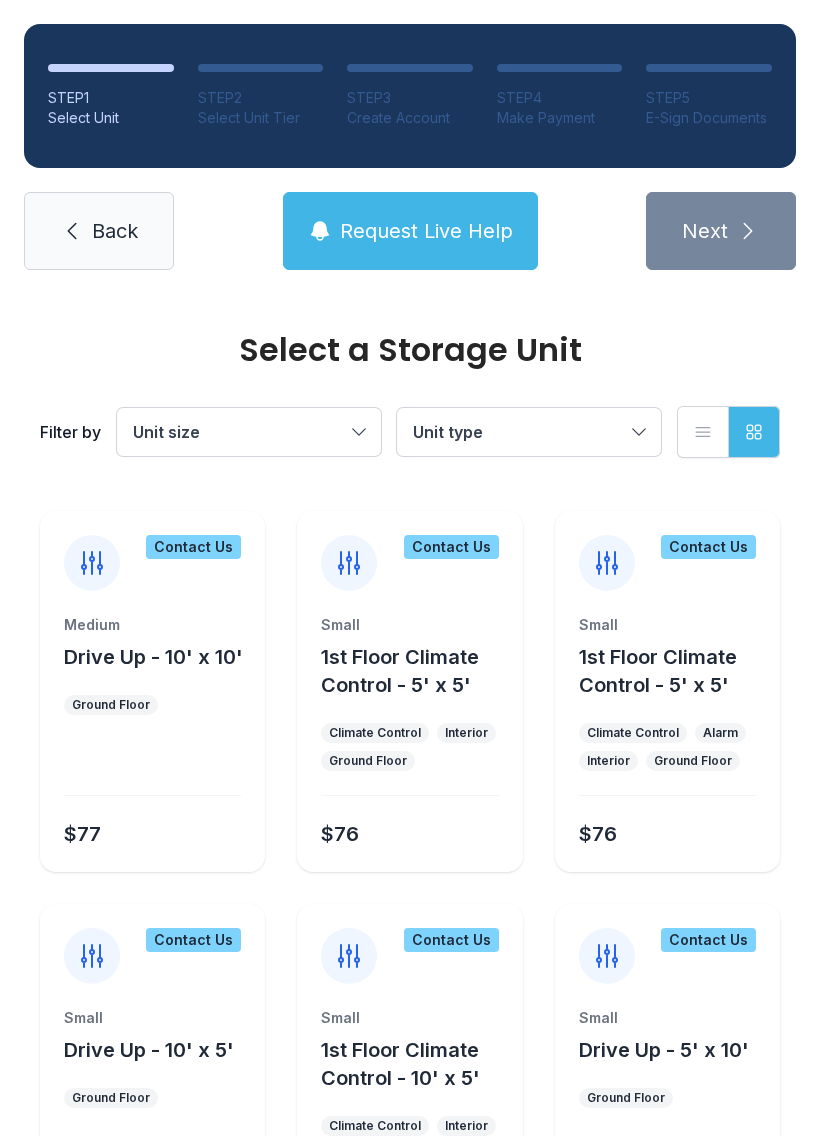 click 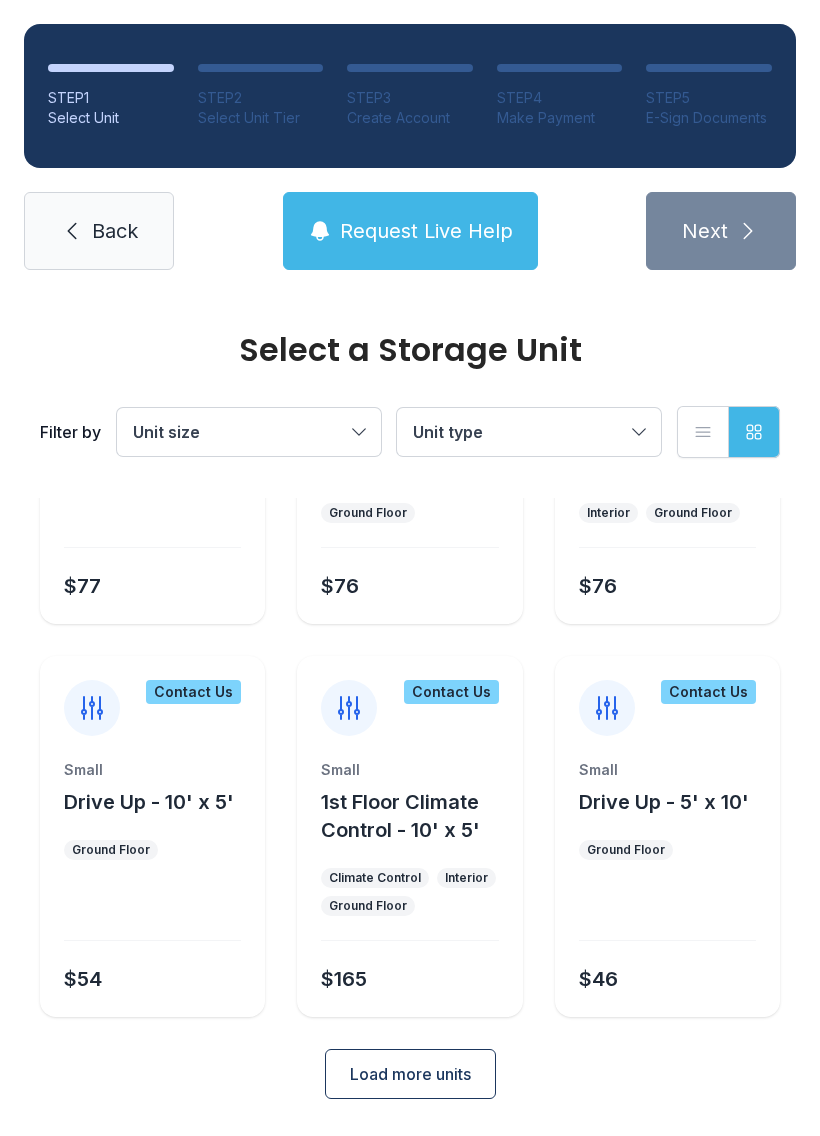 scroll, scrollTop: 1754, scrollLeft: 0, axis: vertical 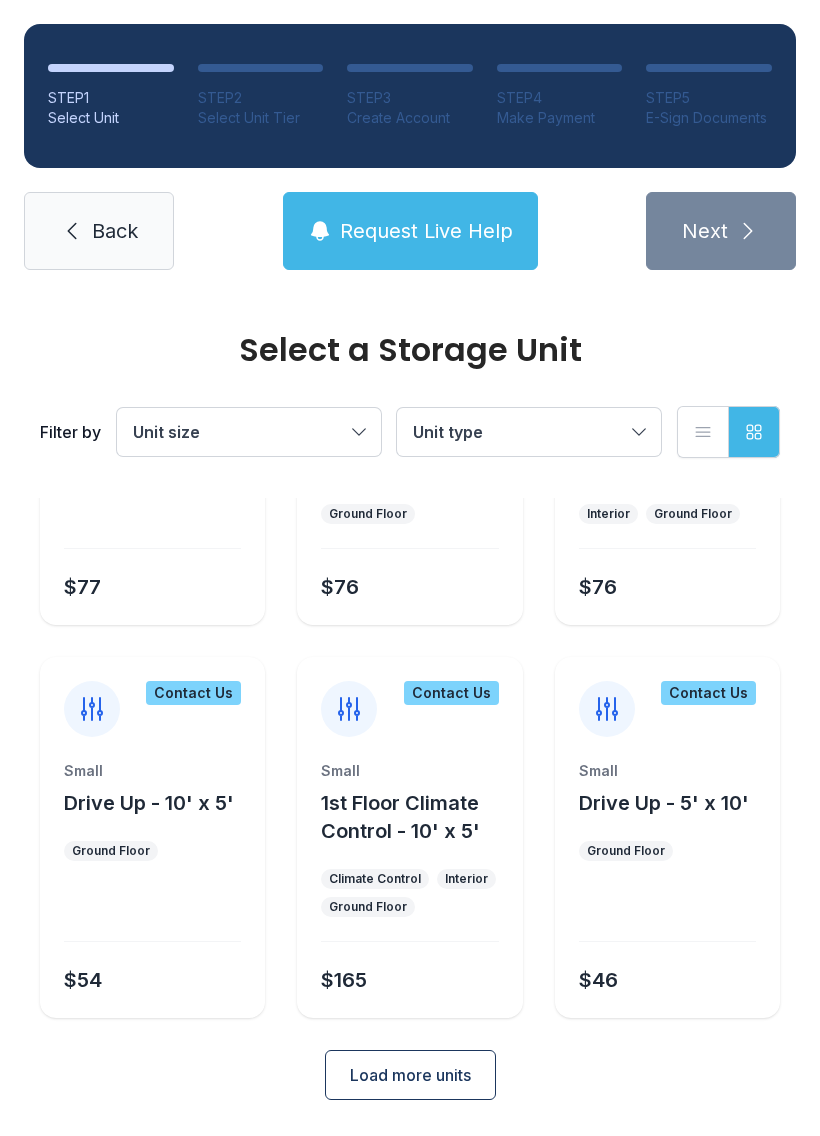 click on "Load more units" at bounding box center [410, 1075] 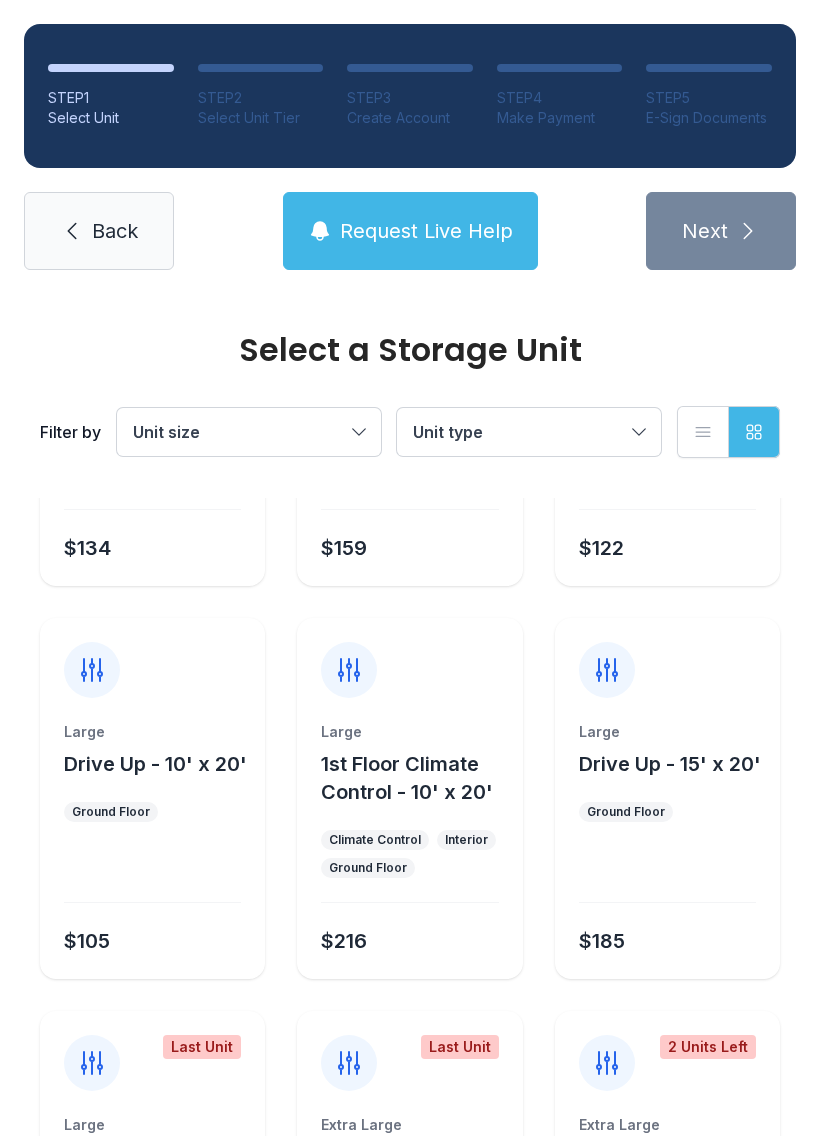 scroll, scrollTop: 279, scrollLeft: 0, axis: vertical 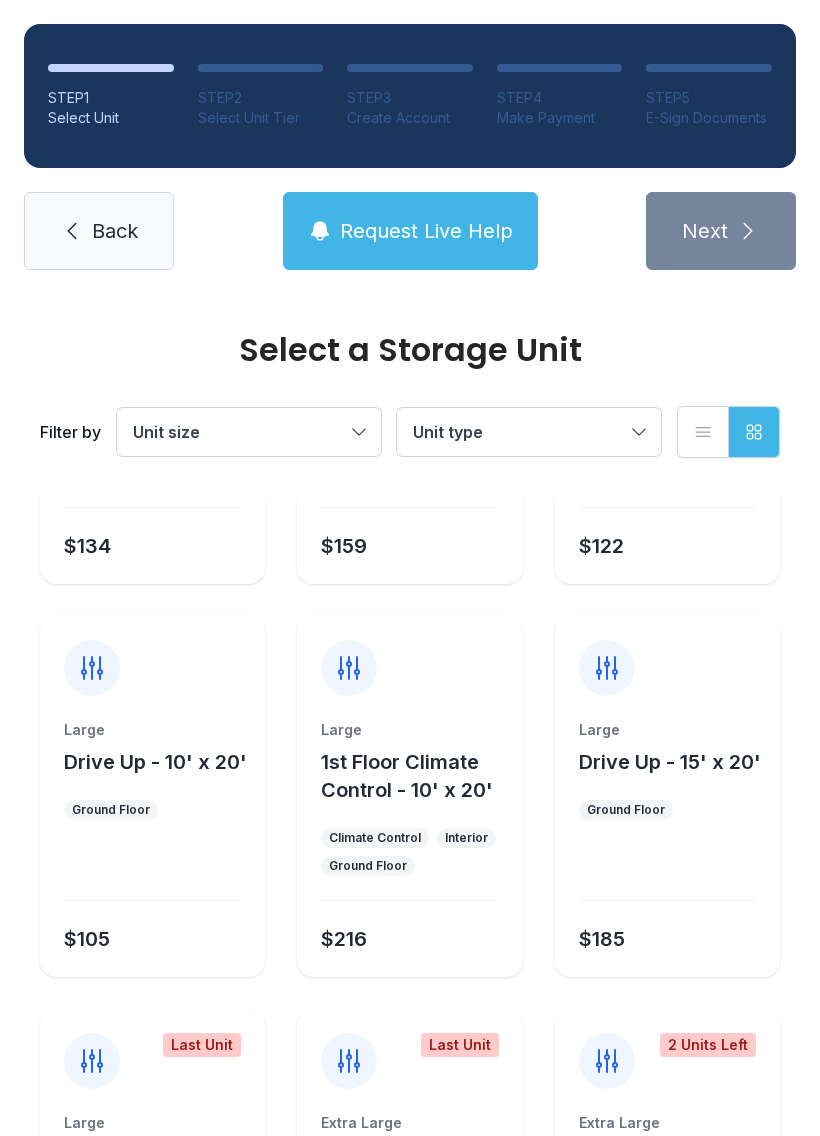 click at bounding box center [152, 872] 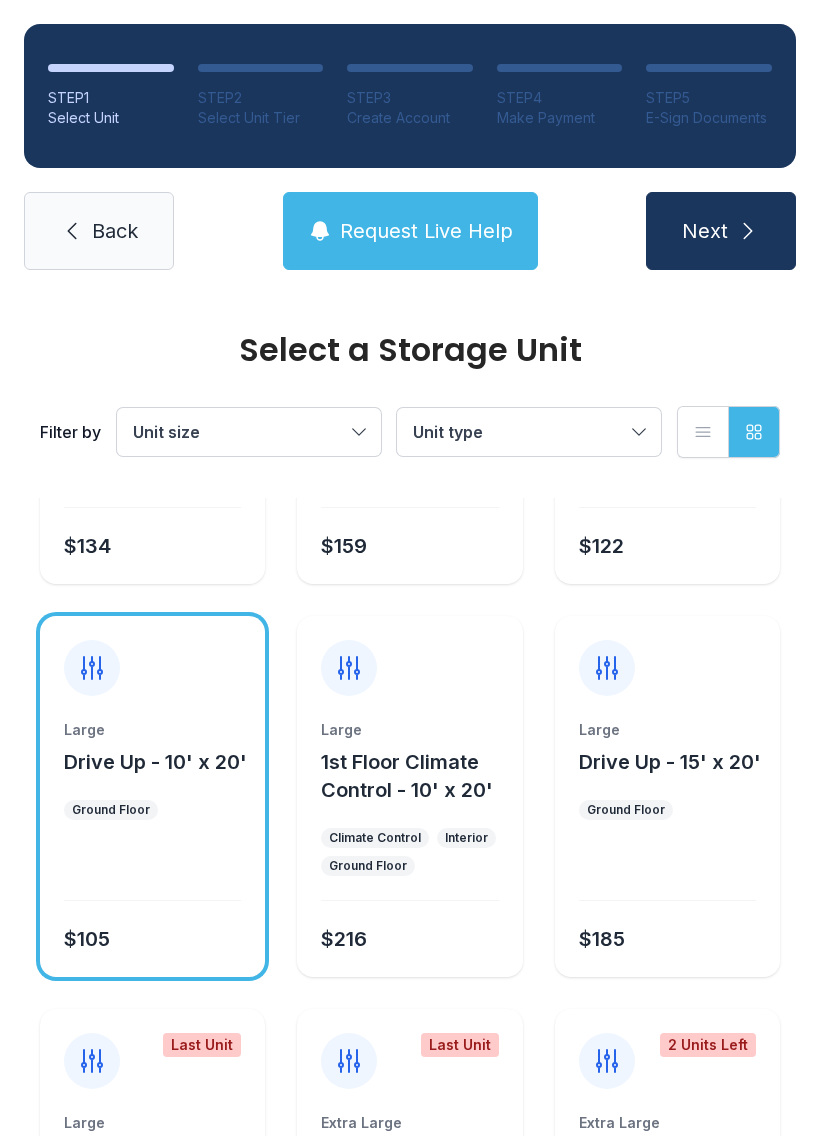 click on "Next" at bounding box center (721, 231) 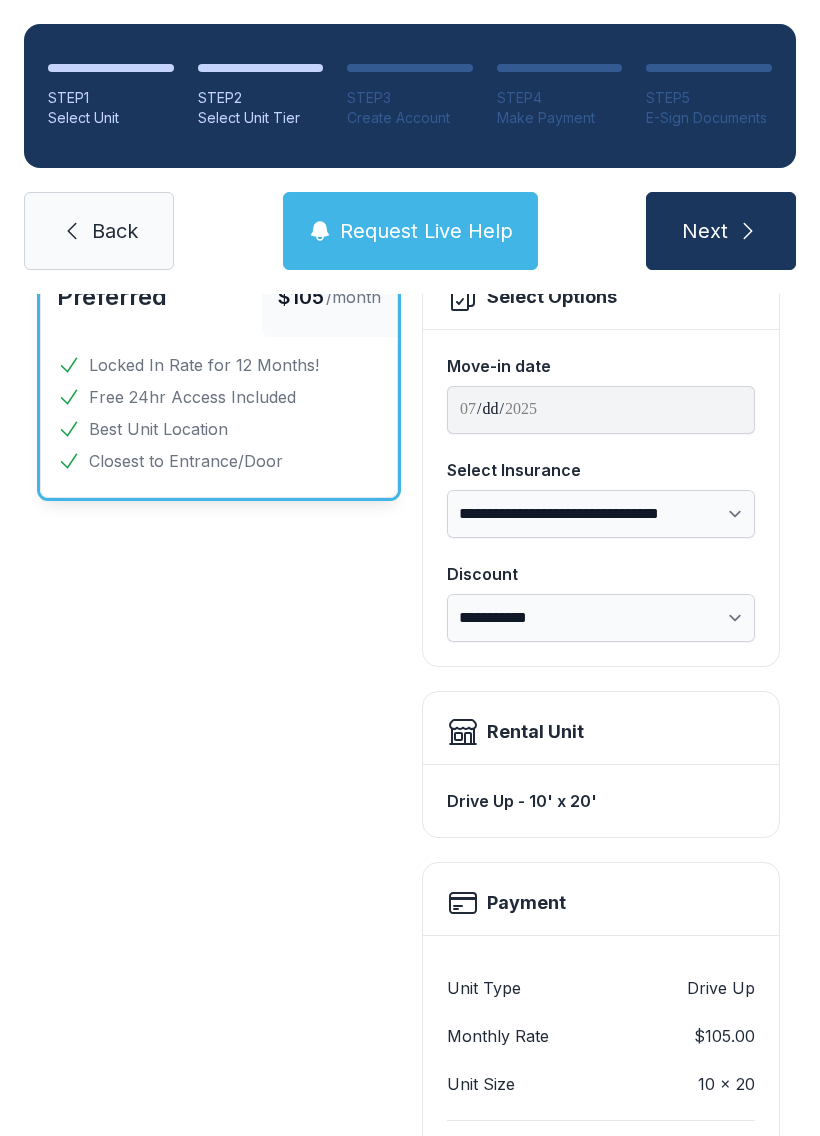 scroll, scrollTop: 155, scrollLeft: 0, axis: vertical 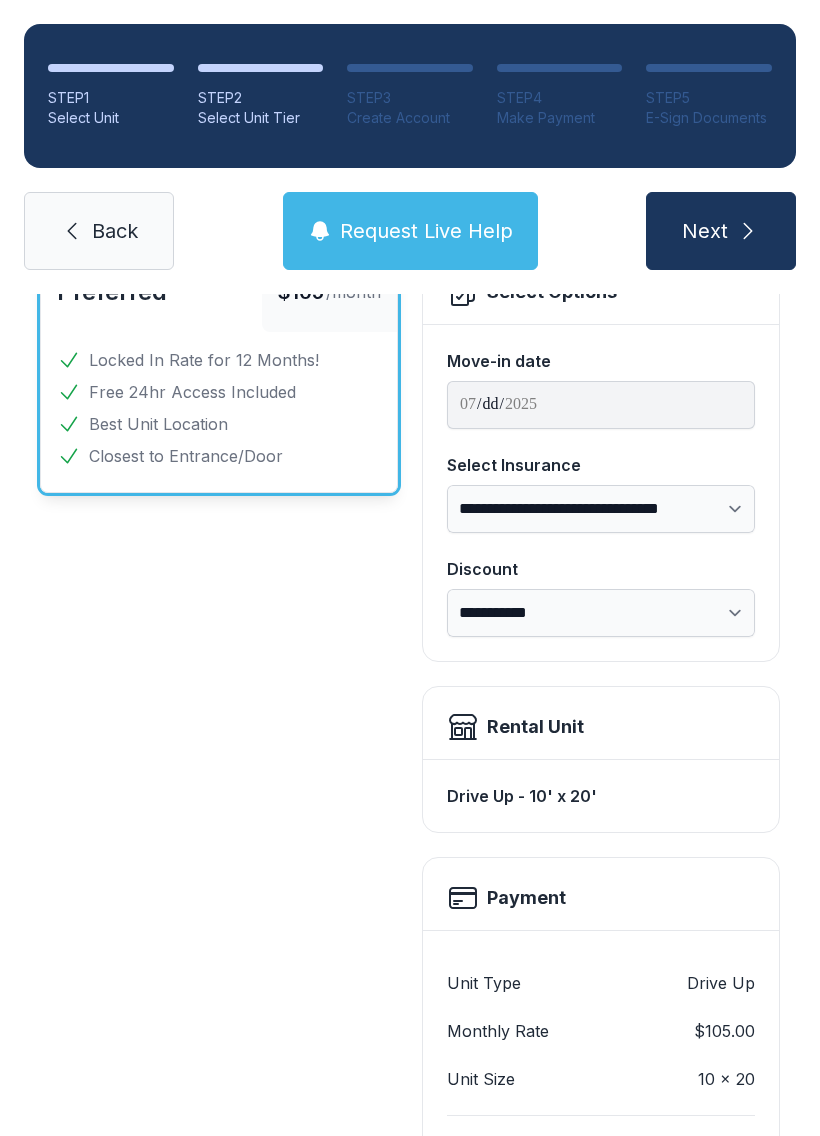 click on "**********" at bounding box center (601, 509) 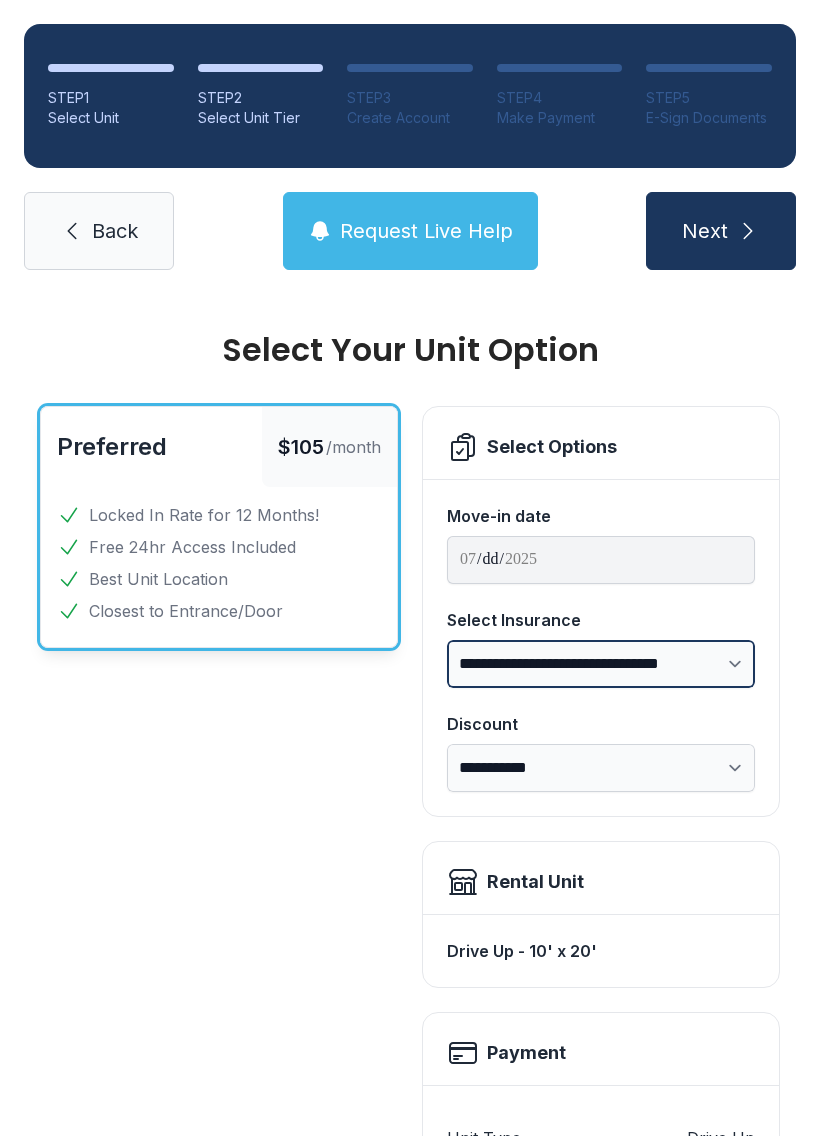 scroll, scrollTop: -1, scrollLeft: 0, axis: vertical 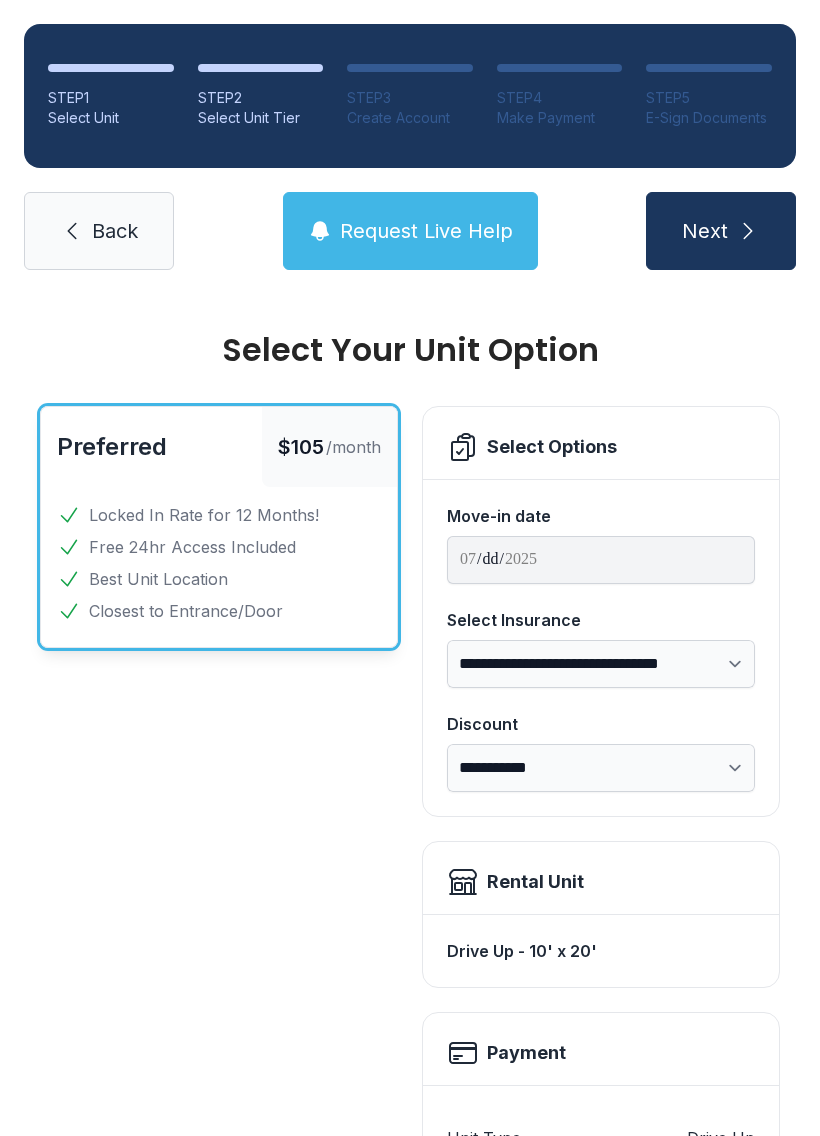 click on "Next" at bounding box center [721, 231] 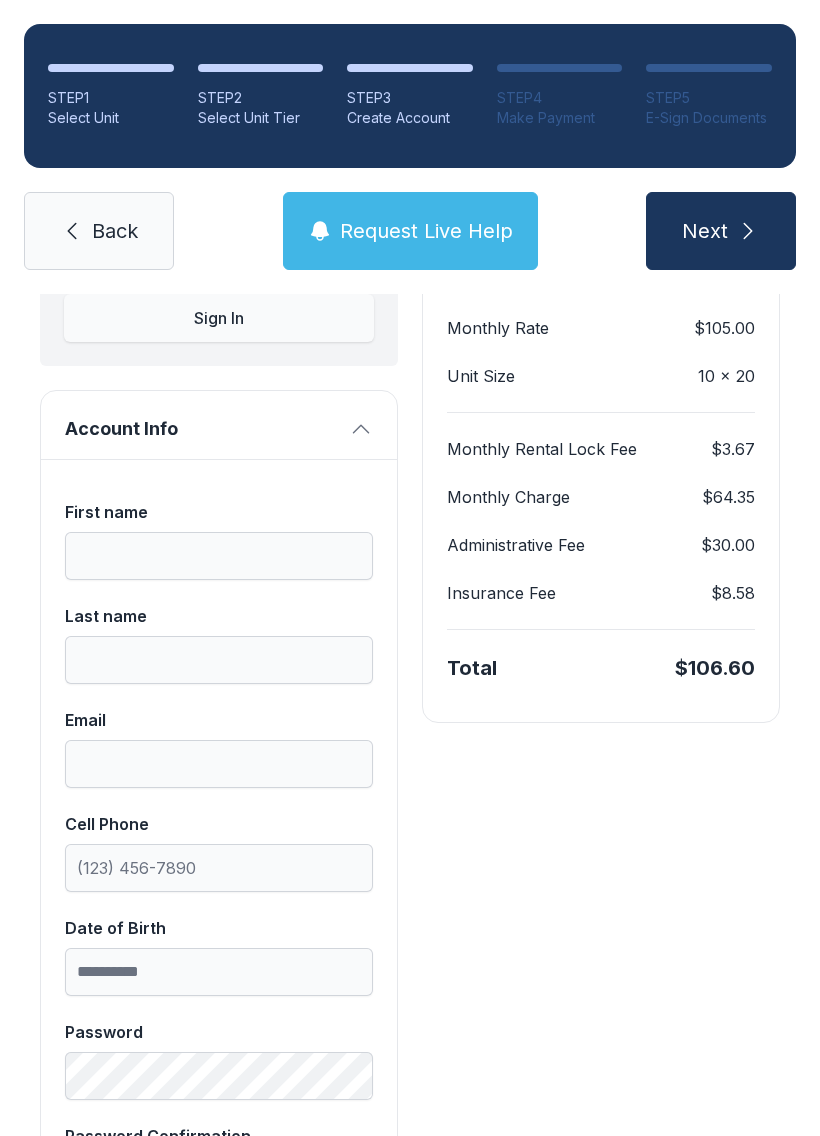 scroll, scrollTop: 270, scrollLeft: 0, axis: vertical 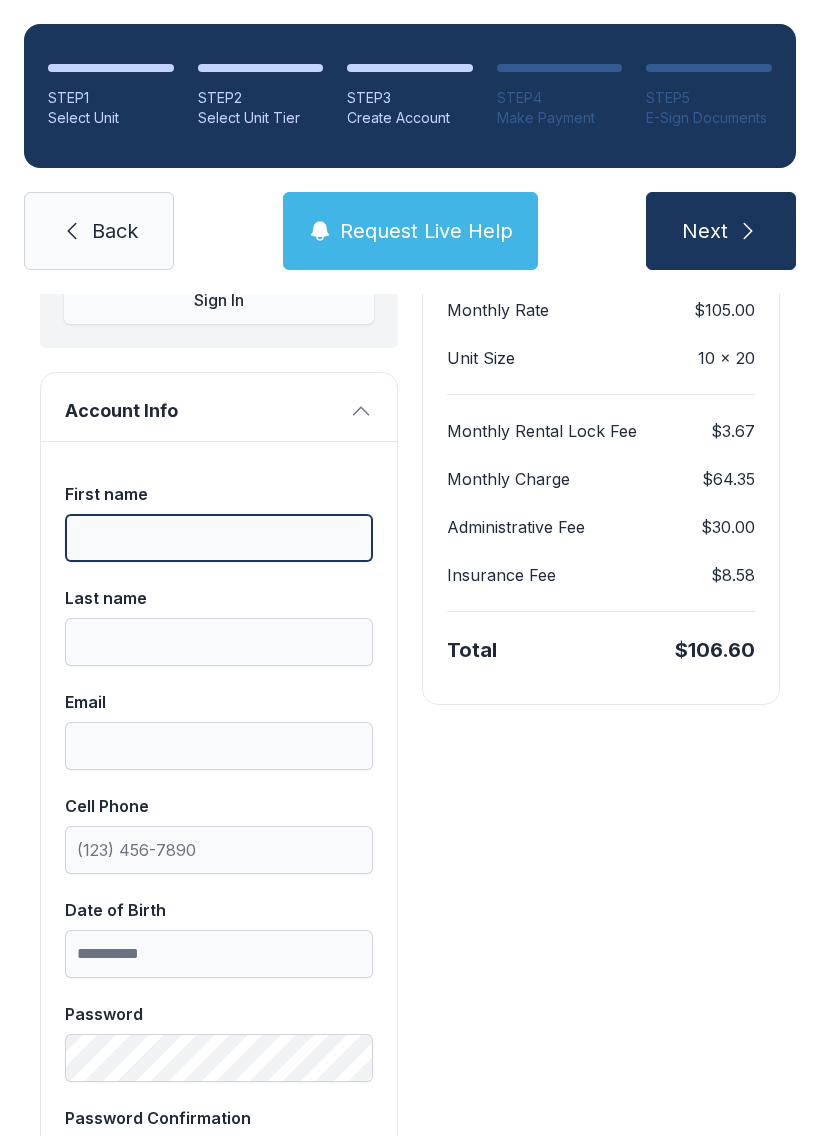 click on "First name" at bounding box center [219, 538] 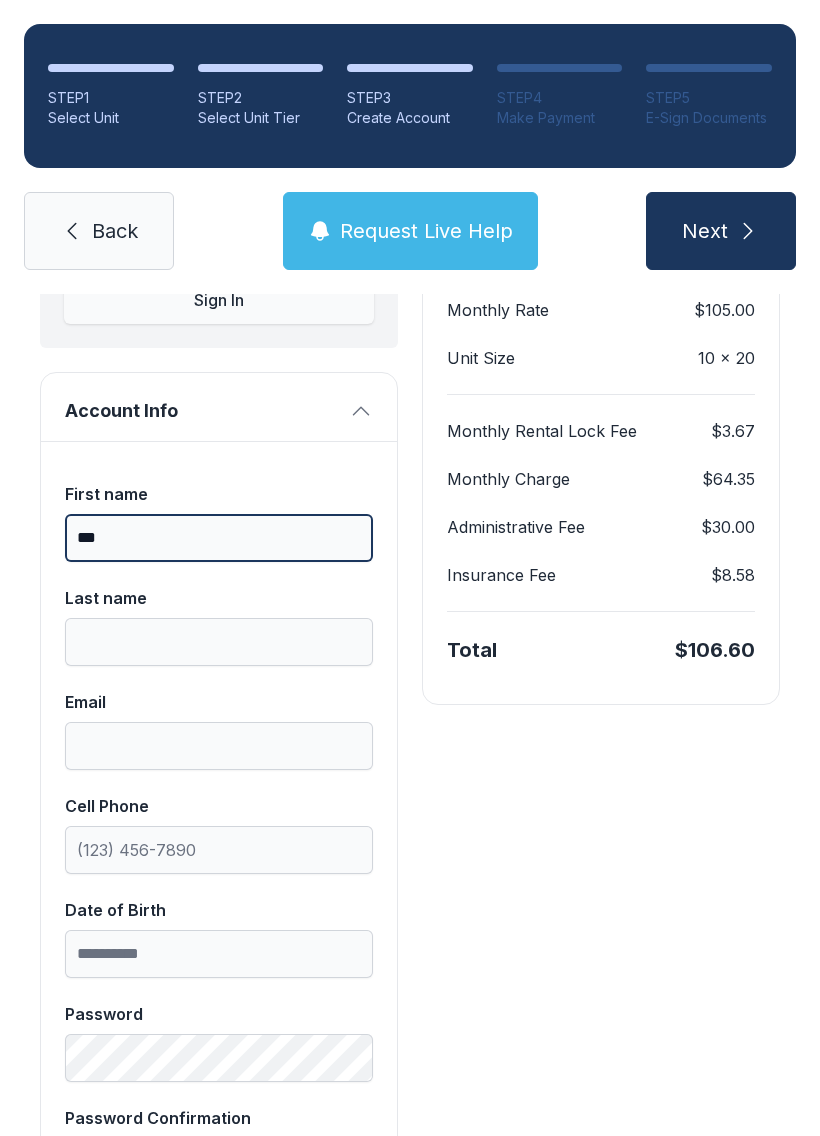 type on "***" 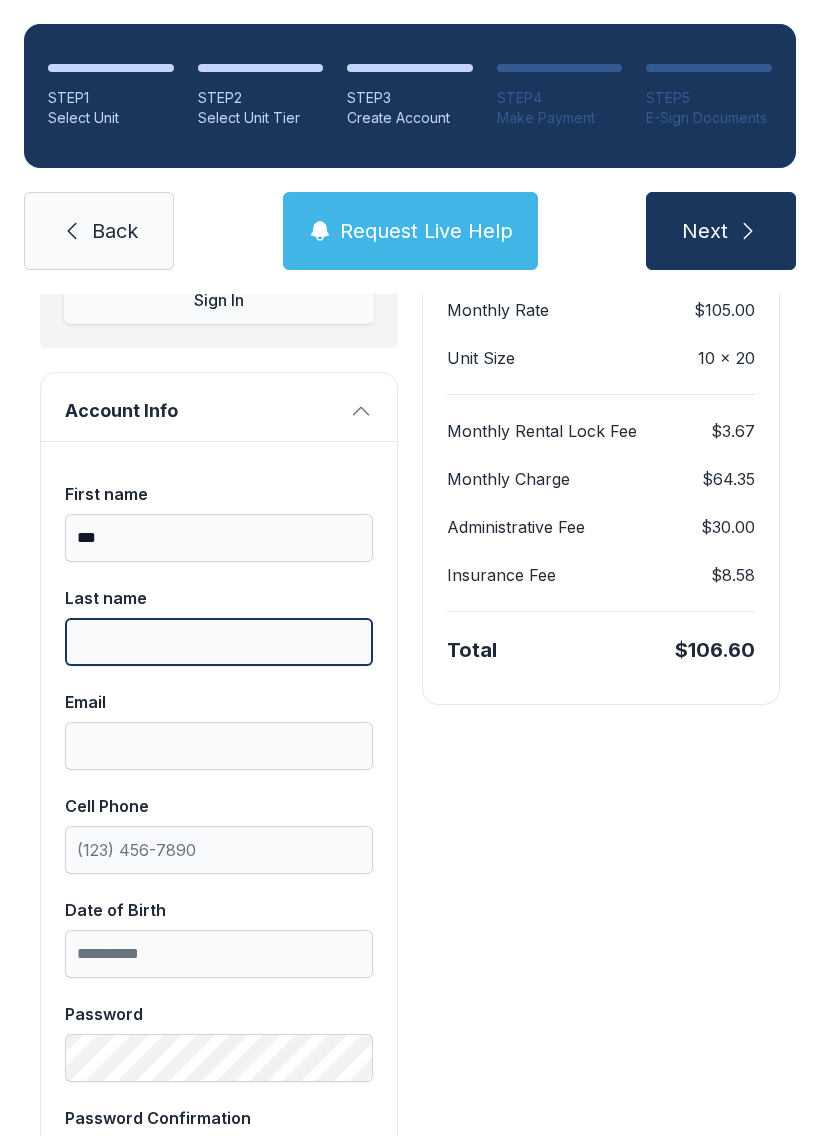 click on "Last name" at bounding box center (219, 642) 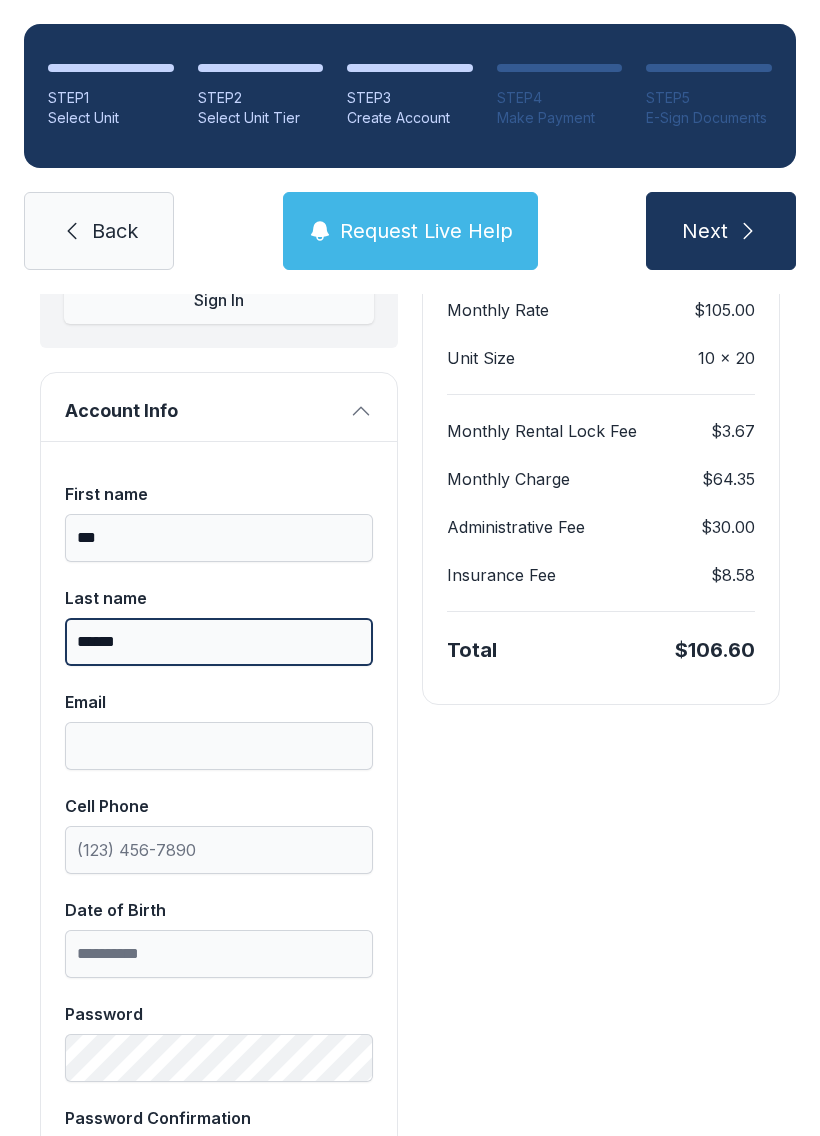 type on "******" 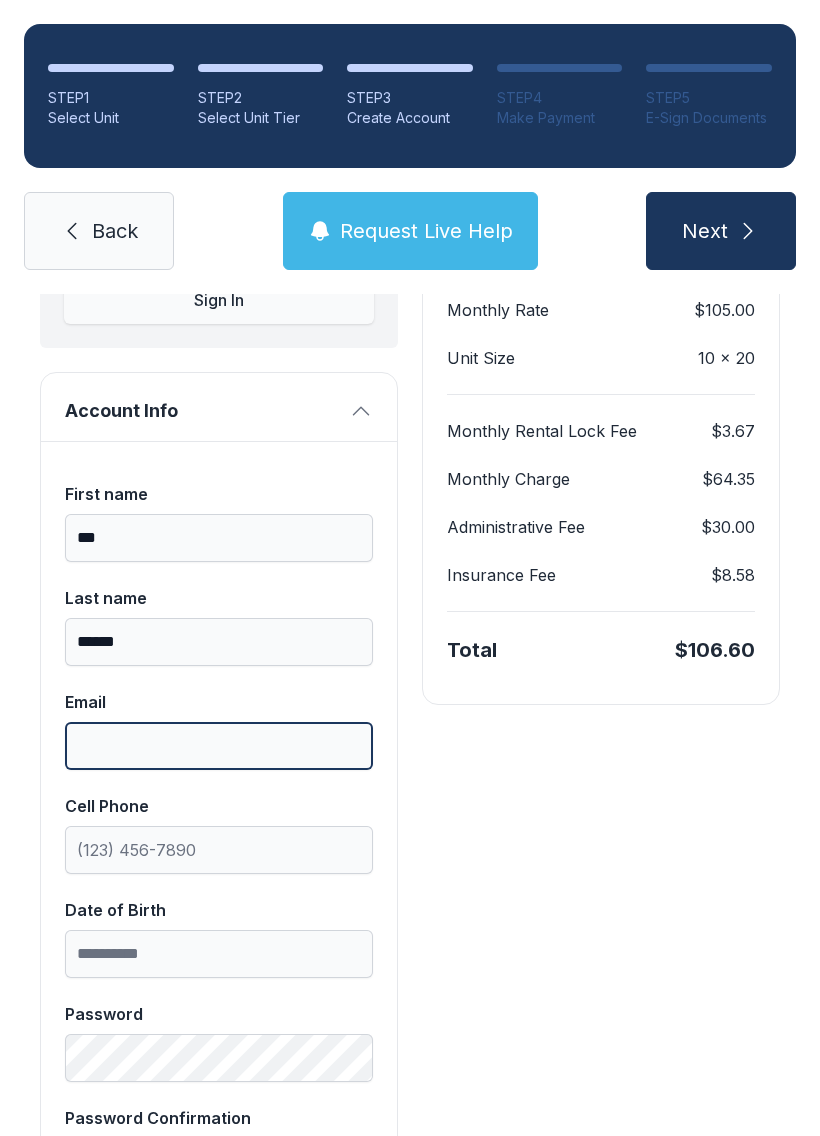 click on "Email" at bounding box center (219, 746) 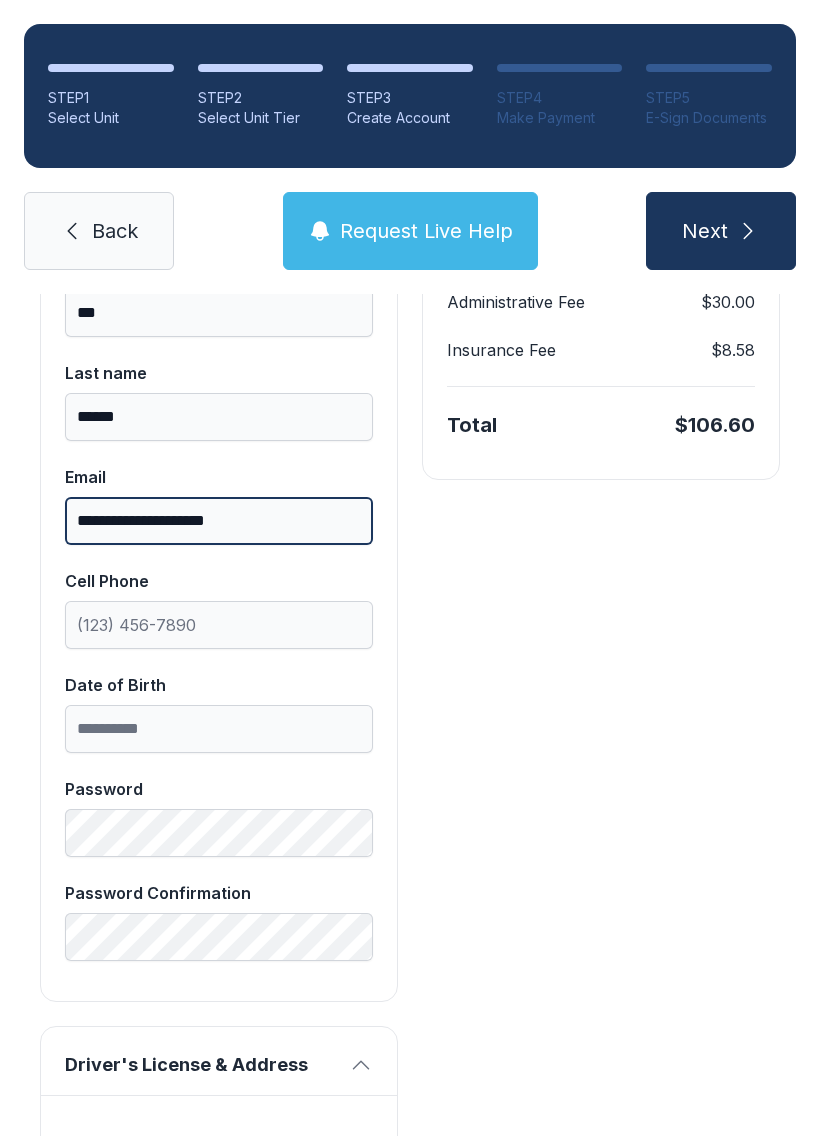 scroll, scrollTop: 508, scrollLeft: 0, axis: vertical 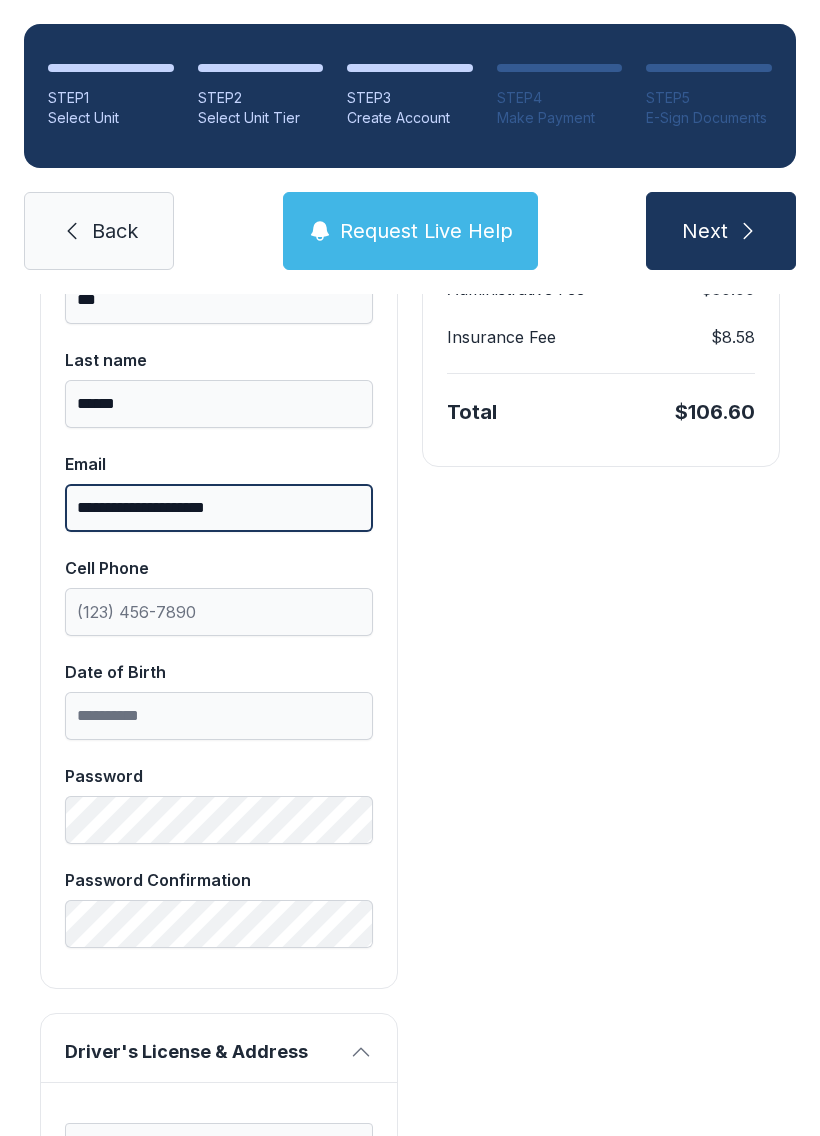 type on "**********" 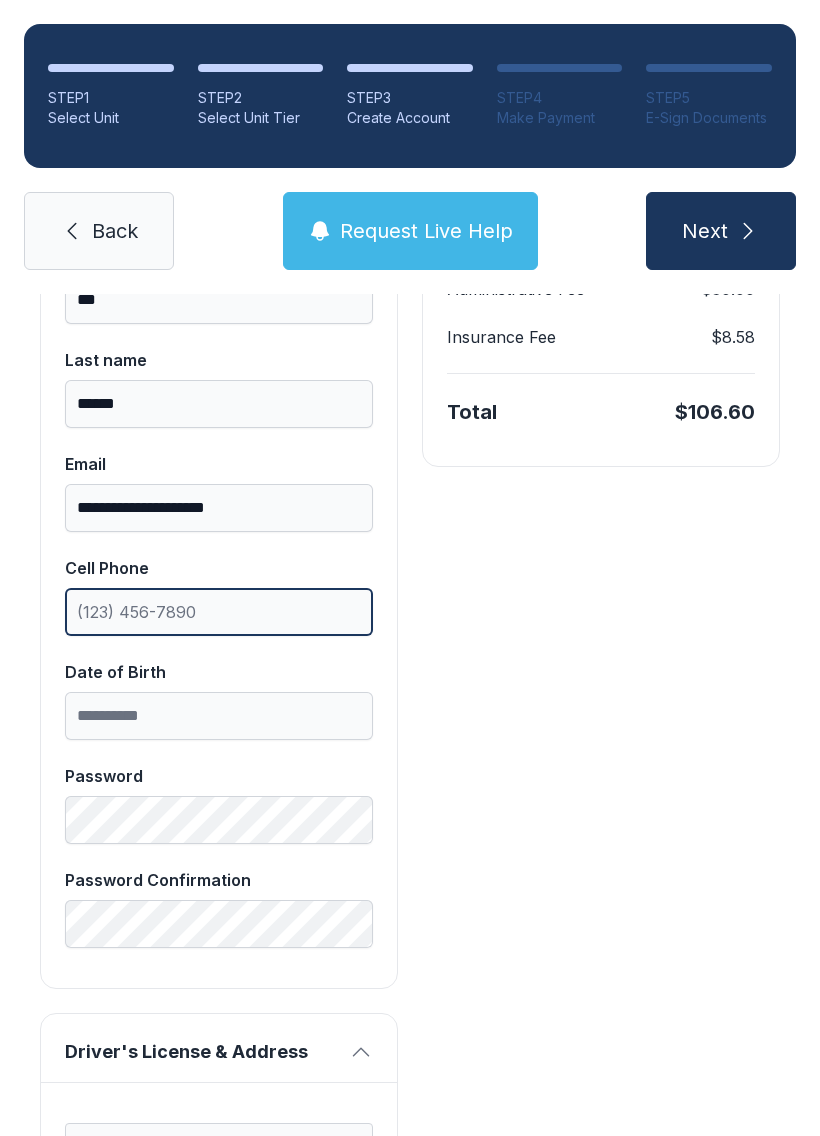 click on "Cell Phone" at bounding box center [219, 612] 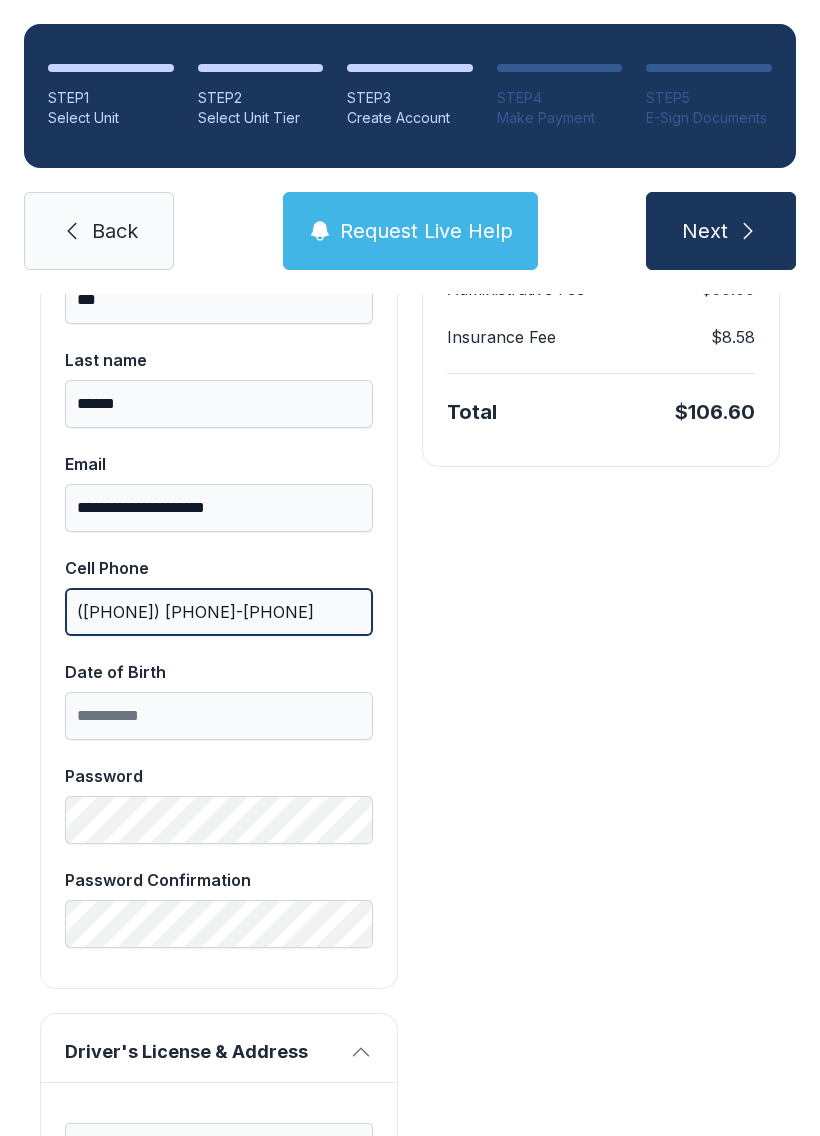 type on "([PHONE]) [PHONE]-[PHONE]" 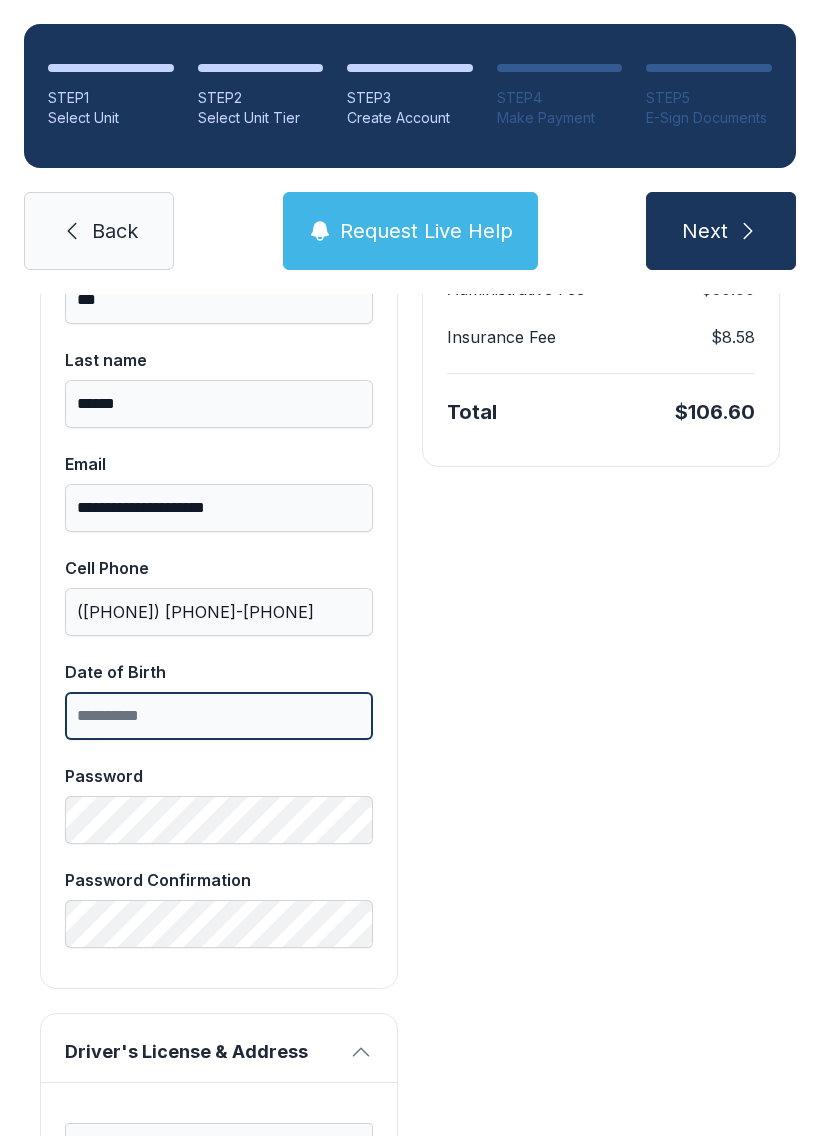 click on "Date of Birth" at bounding box center [219, 716] 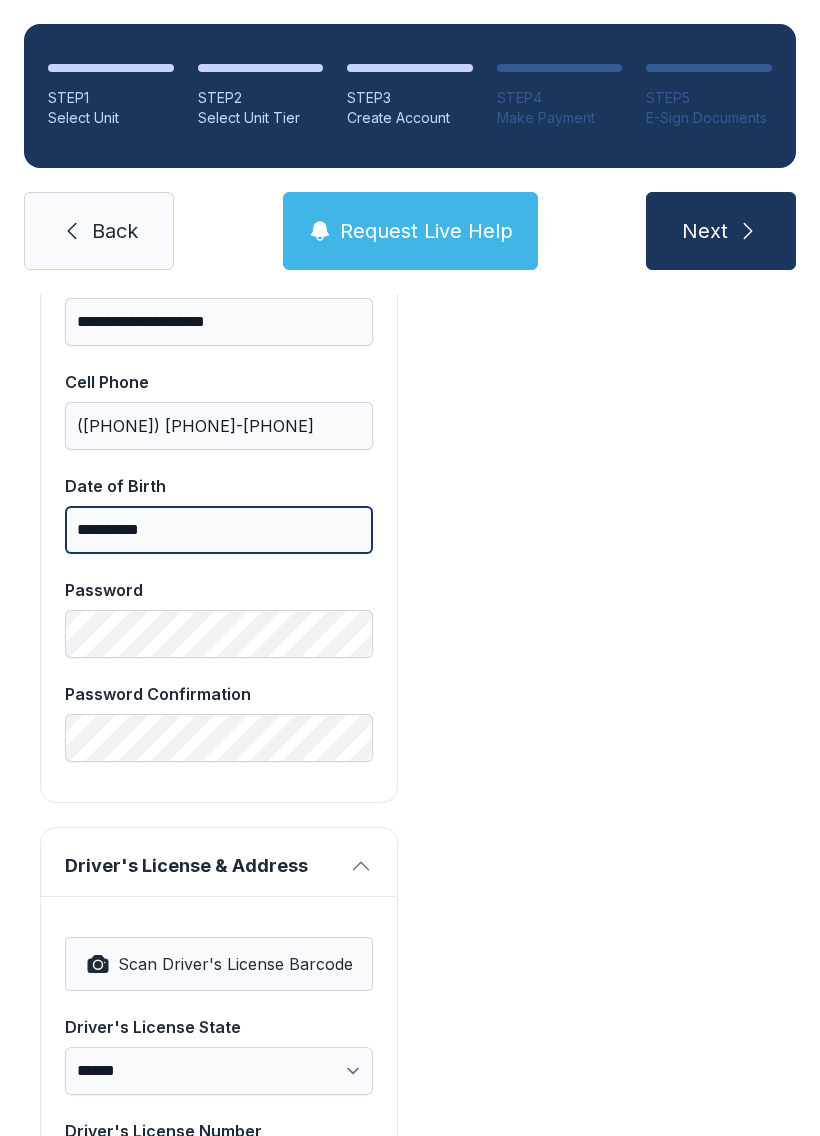 scroll, scrollTop: 700, scrollLeft: 0, axis: vertical 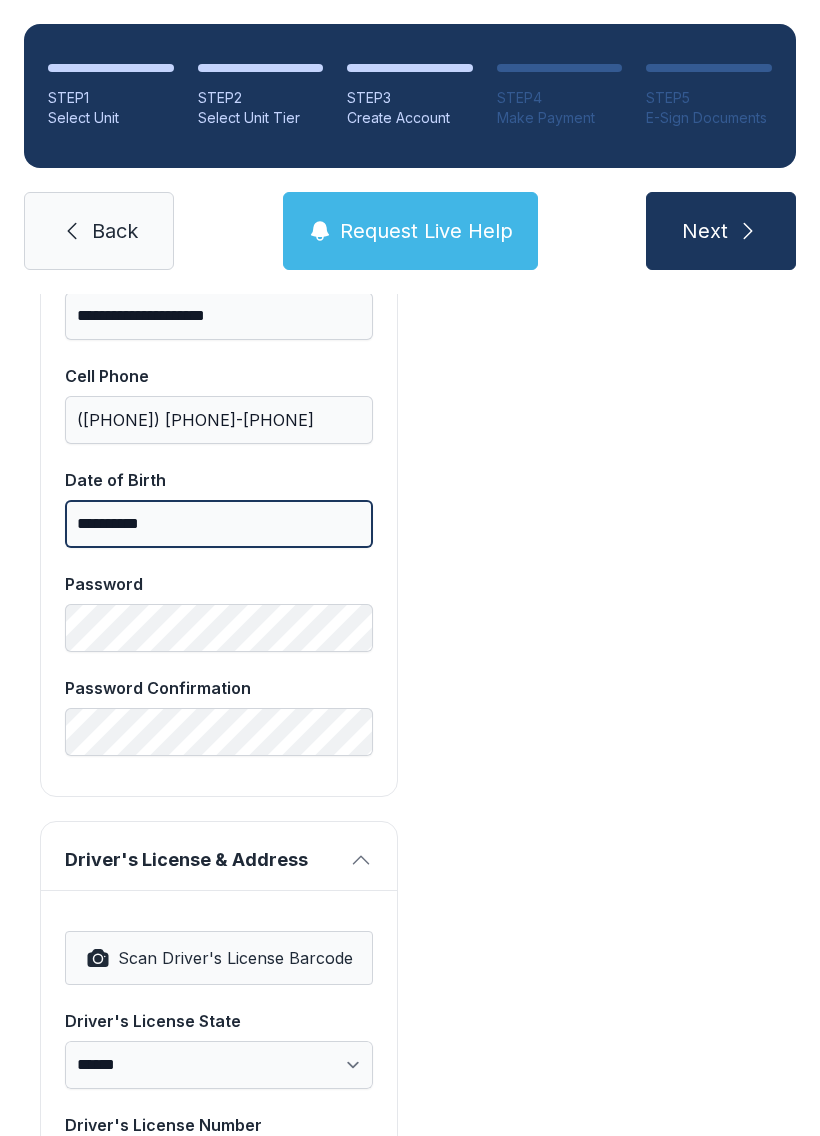 type on "**********" 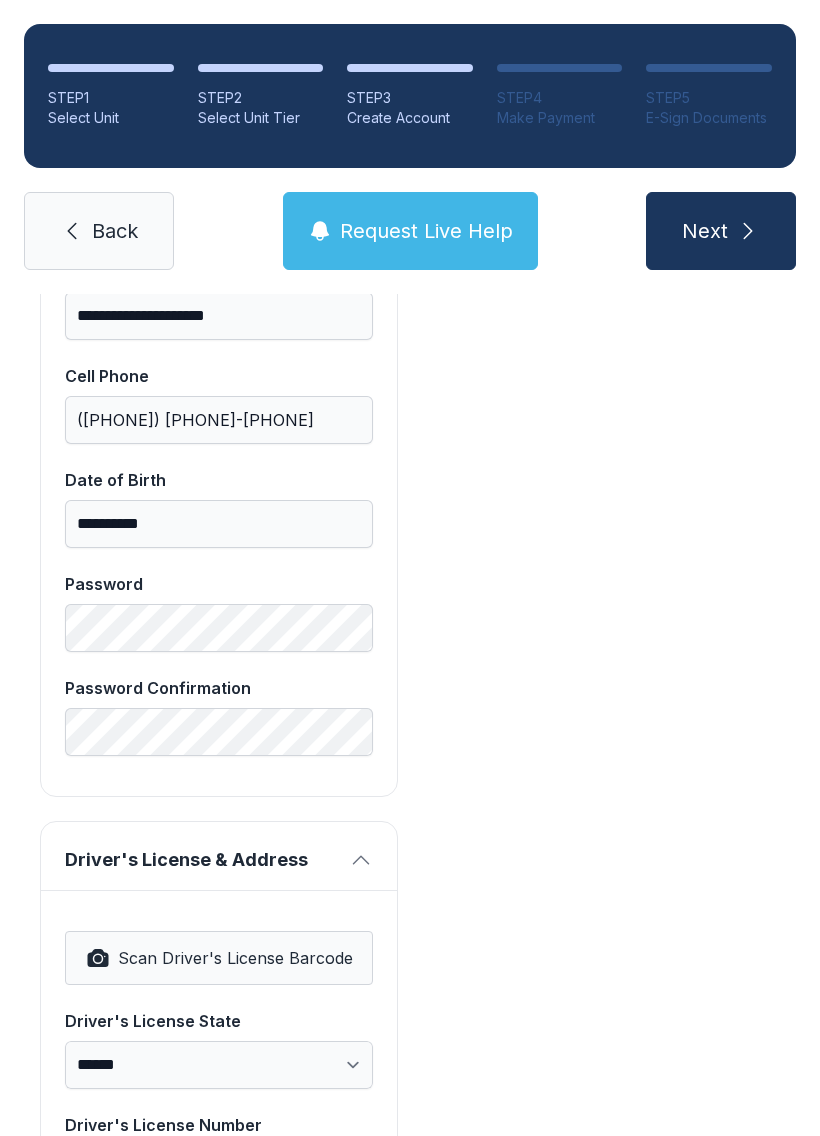 click on "Password Confirmation" at bounding box center [219, 688] 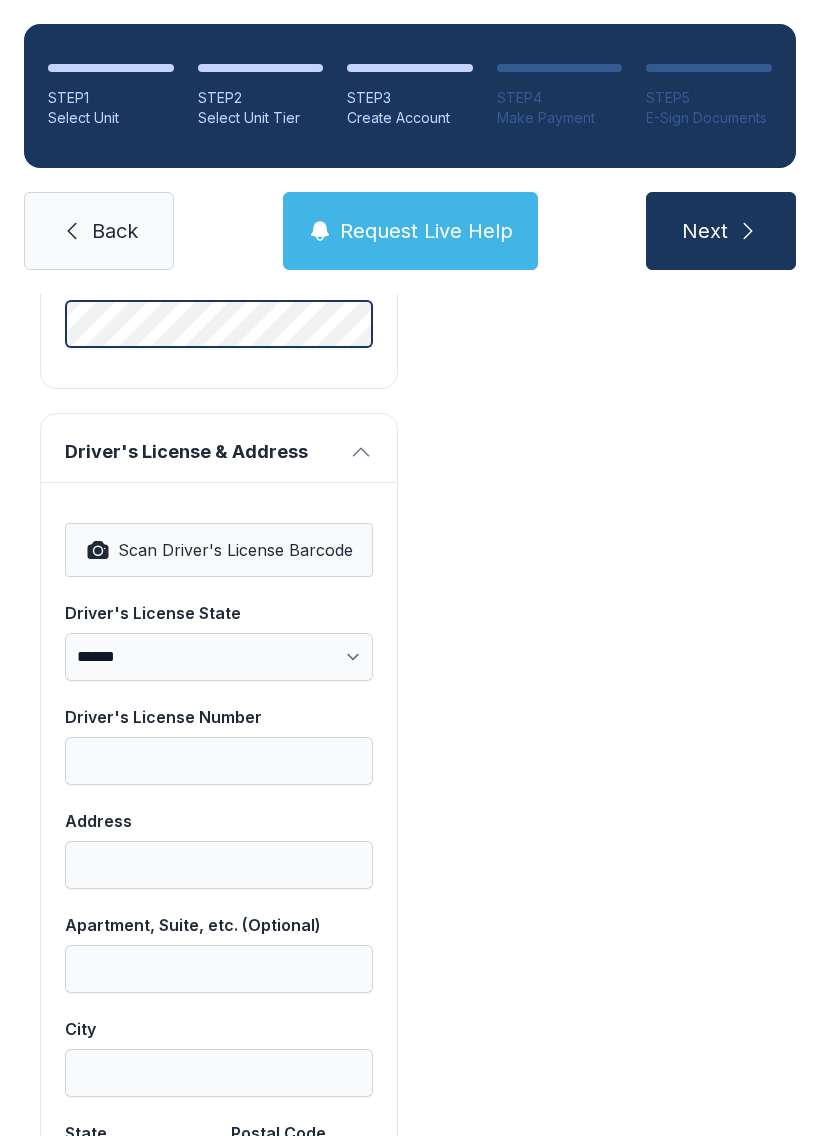 scroll, scrollTop: 1228, scrollLeft: 0, axis: vertical 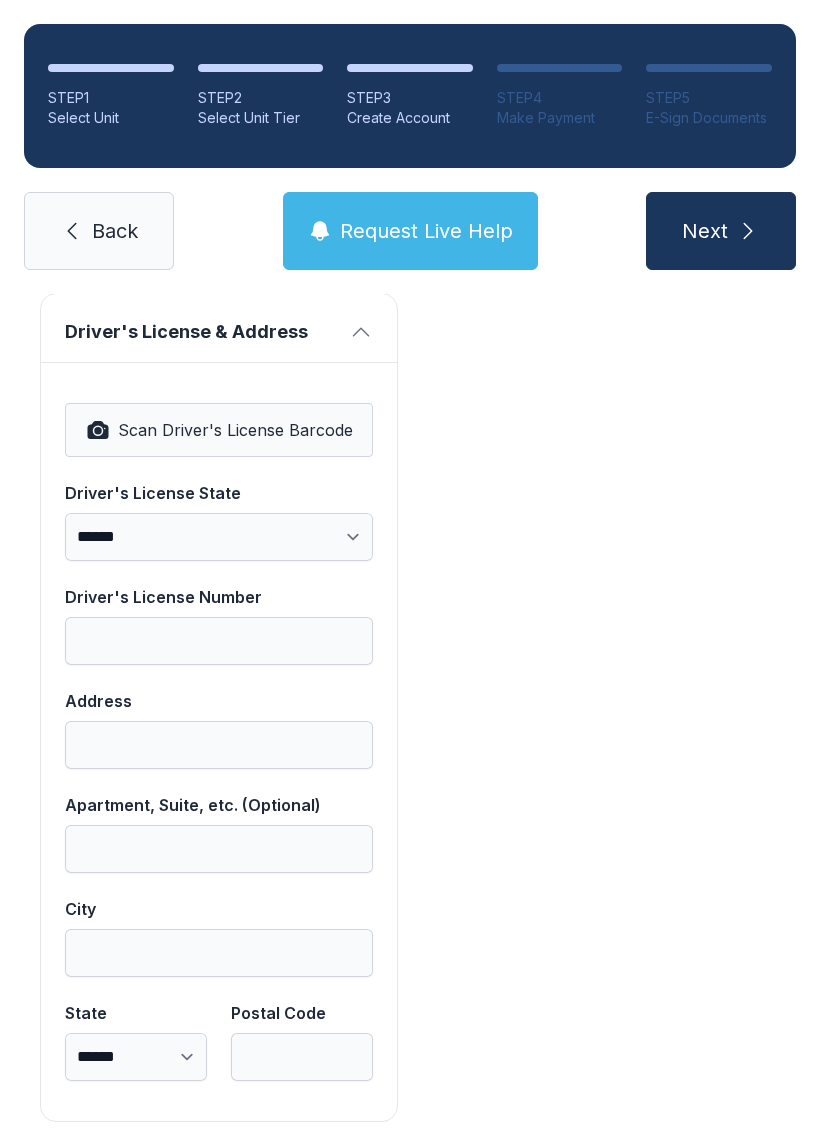 click on "Scan Driver's License Barcode" at bounding box center (219, 430) 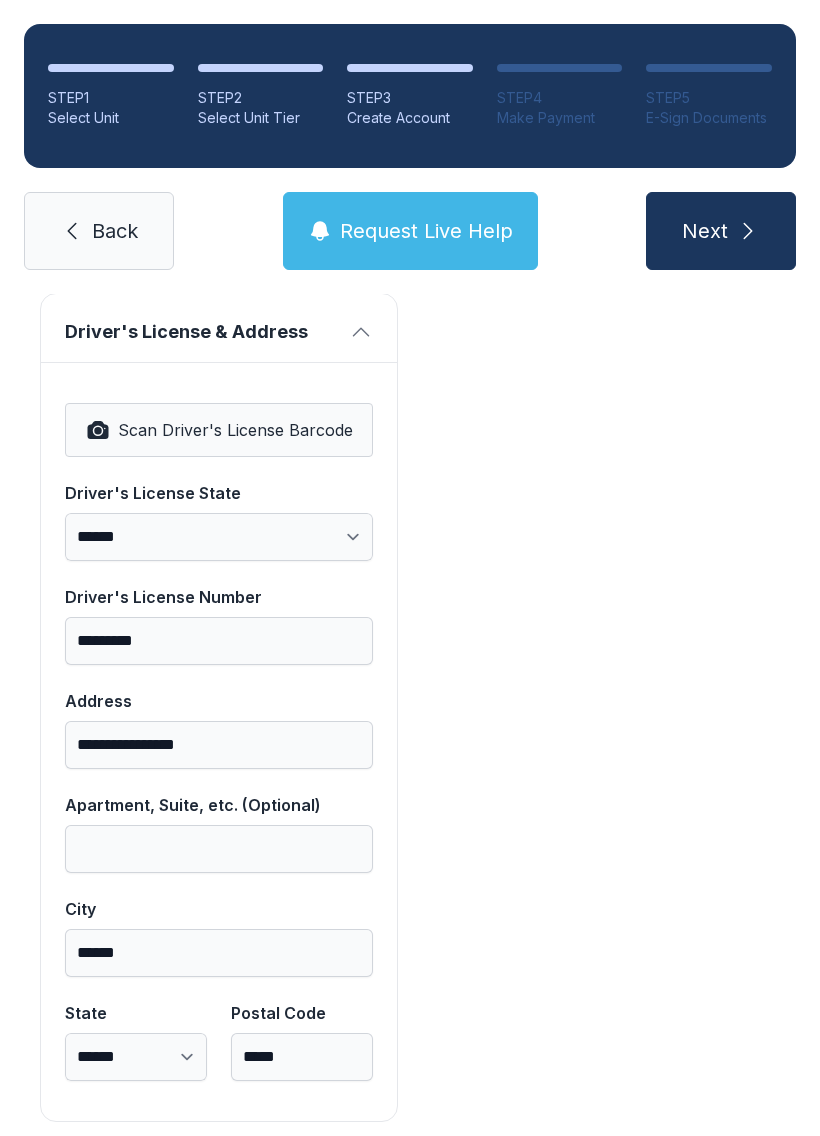 select on "**" 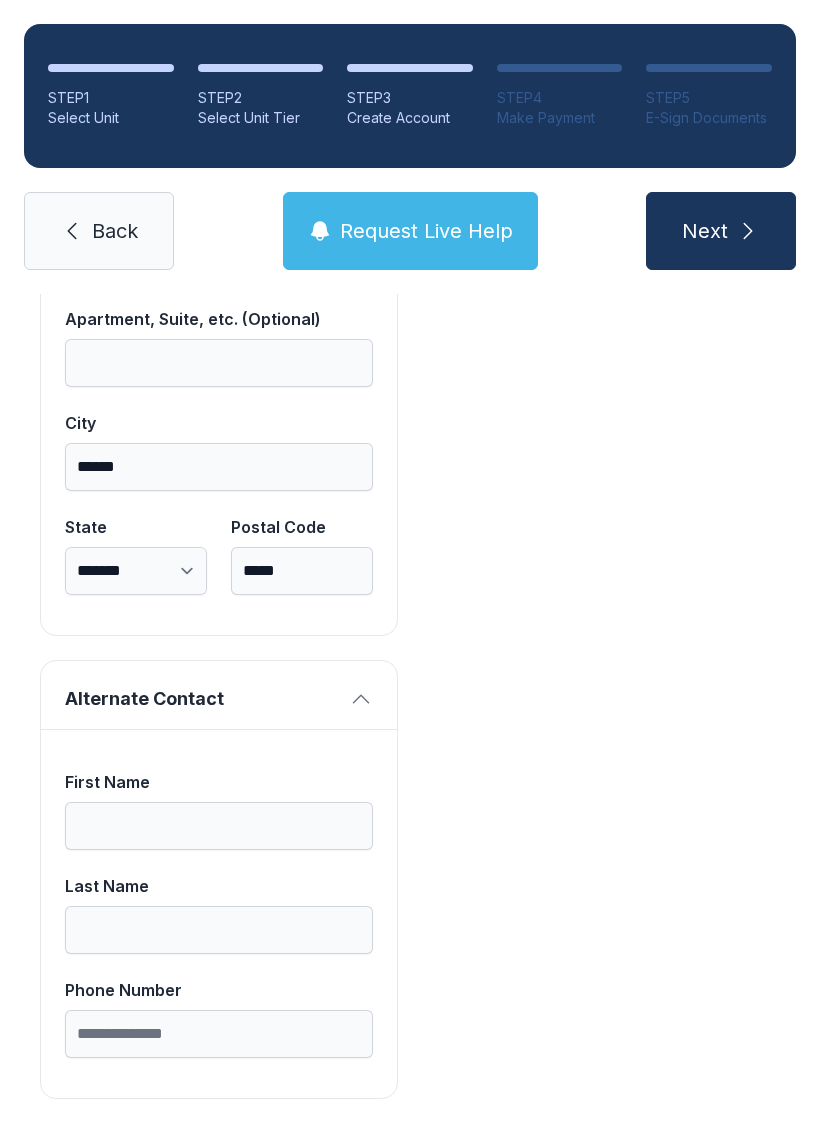 scroll, scrollTop: 1713, scrollLeft: 0, axis: vertical 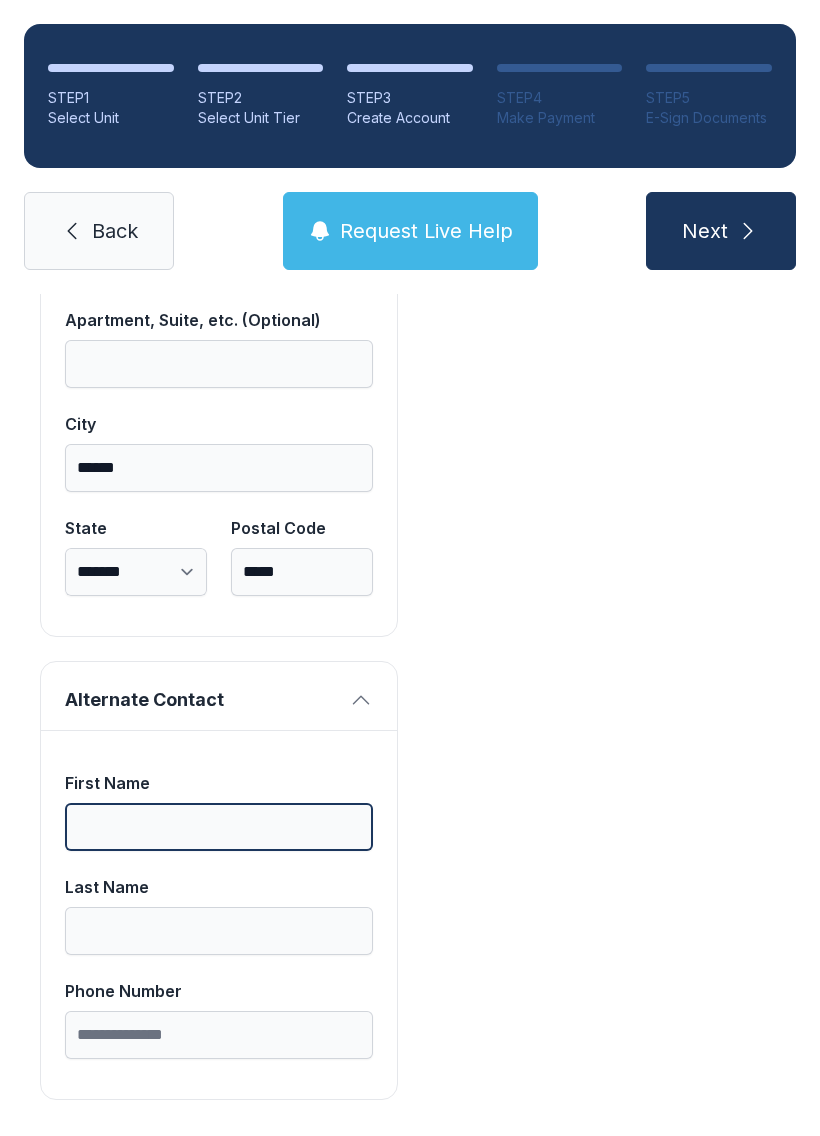 click on "First Name" at bounding box center [219, 827] 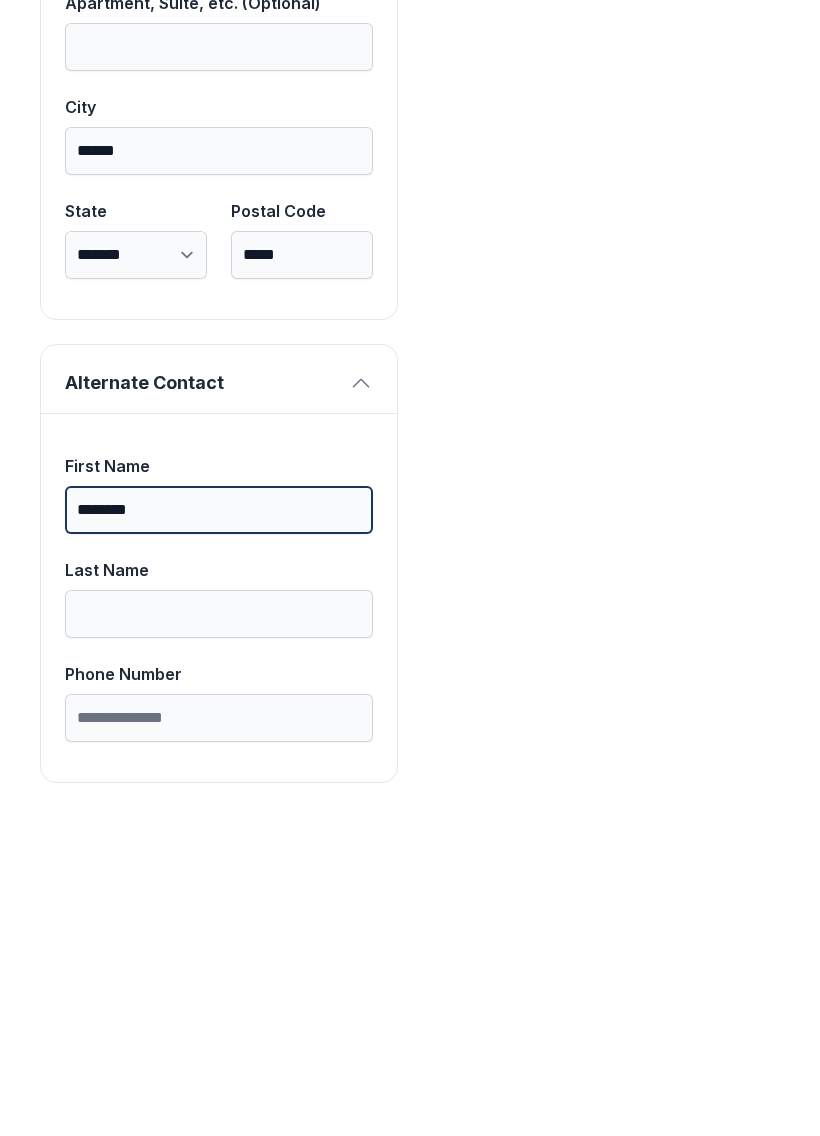 type on "********" 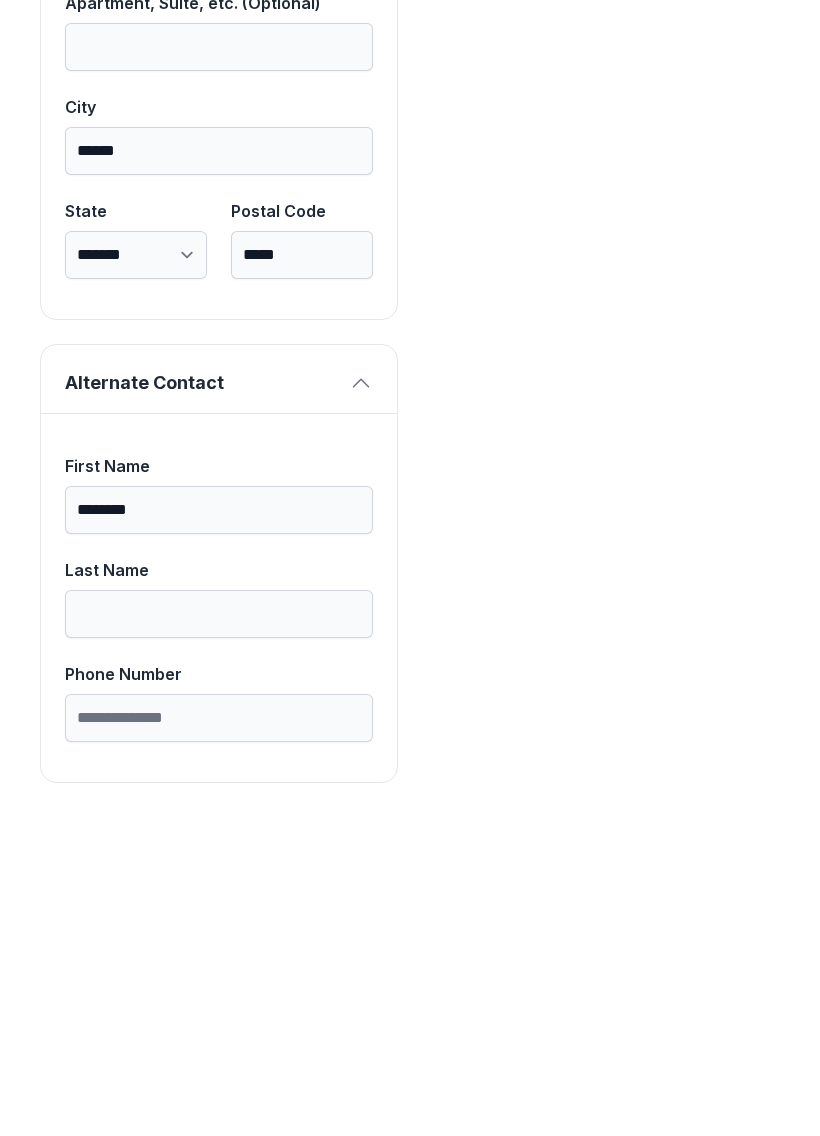 click on "Last Name" at bounding box center (219, 931) 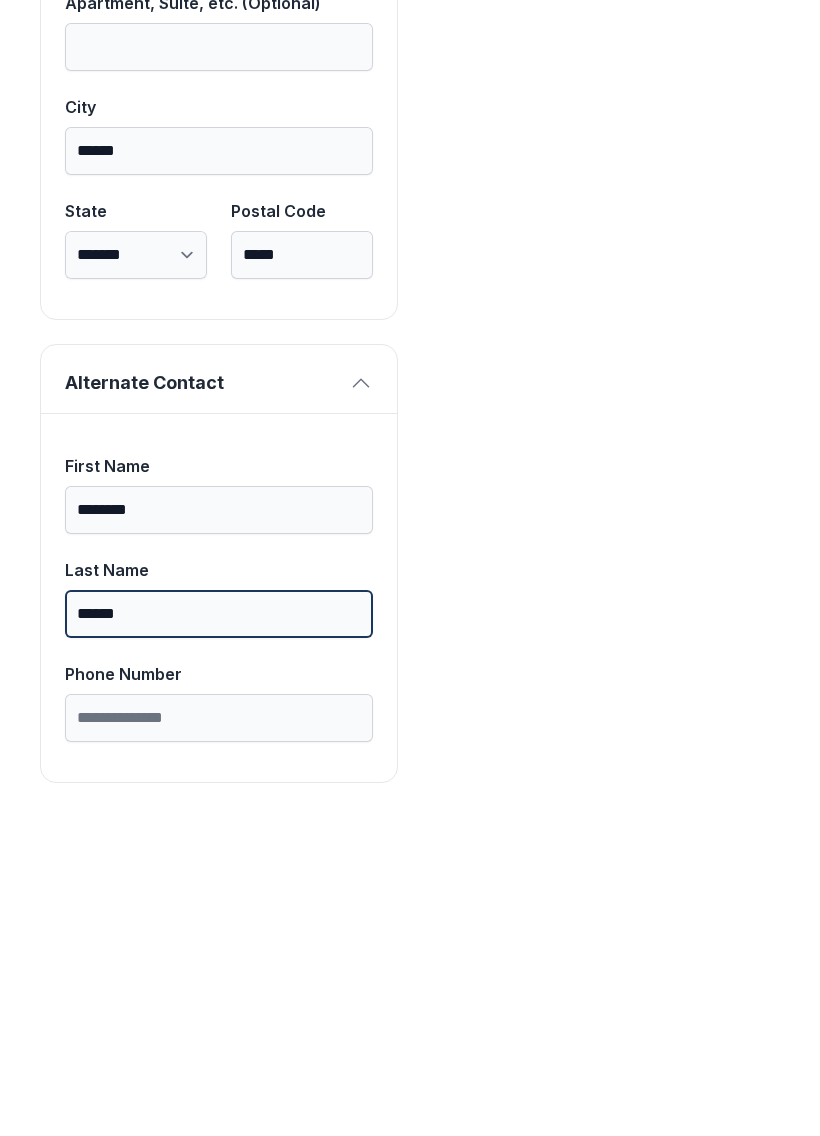 type on "******" 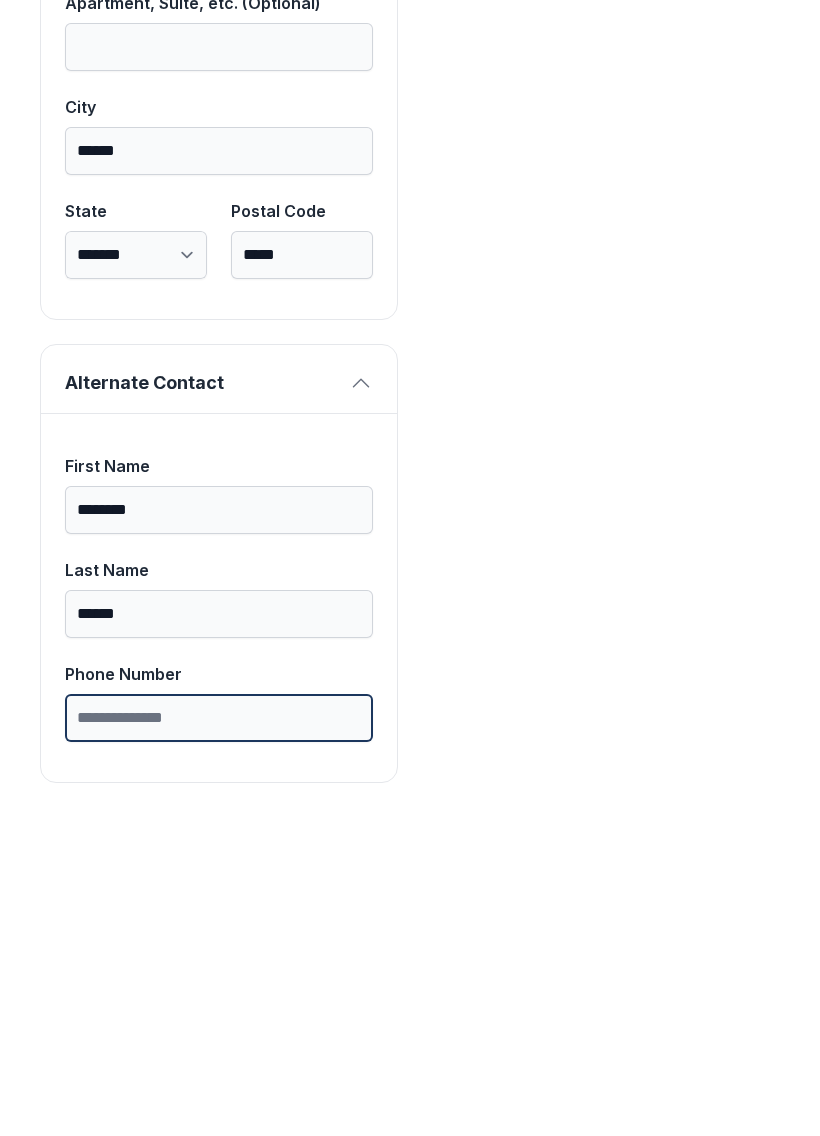 click on "Phone Number" at bounding box center (219, 1035) 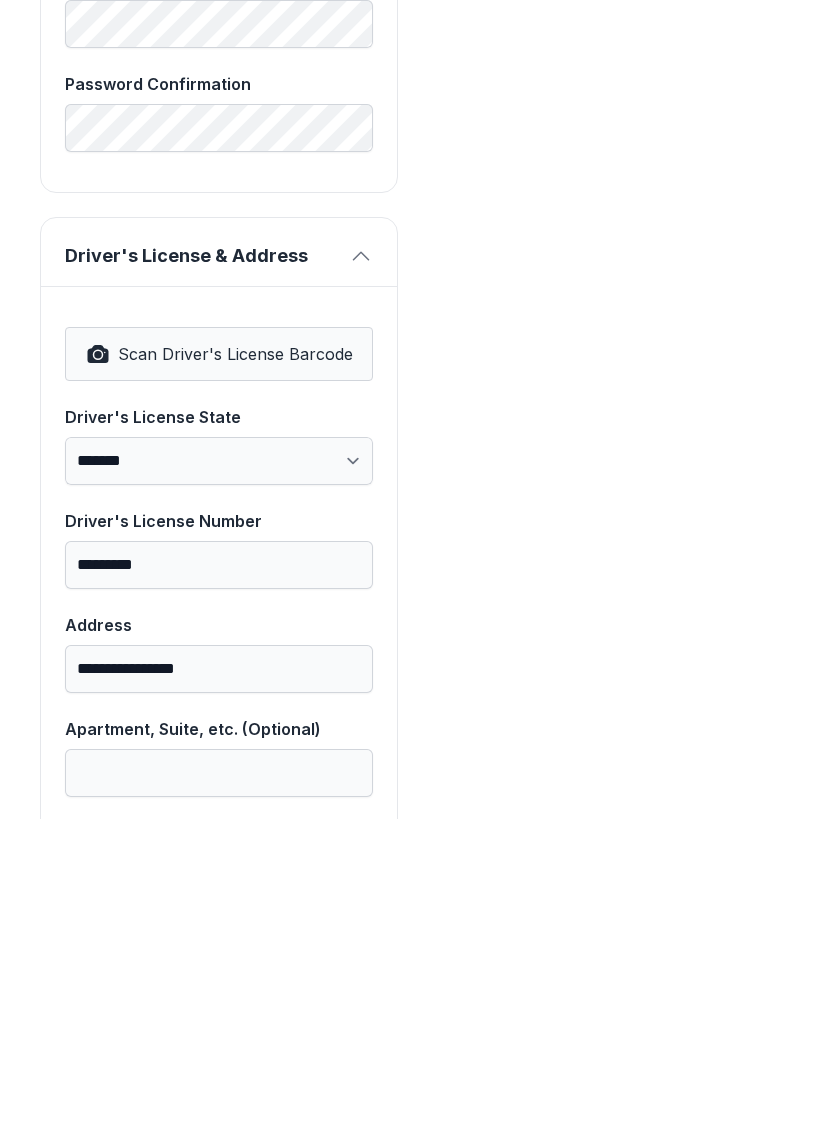 type on "**********" 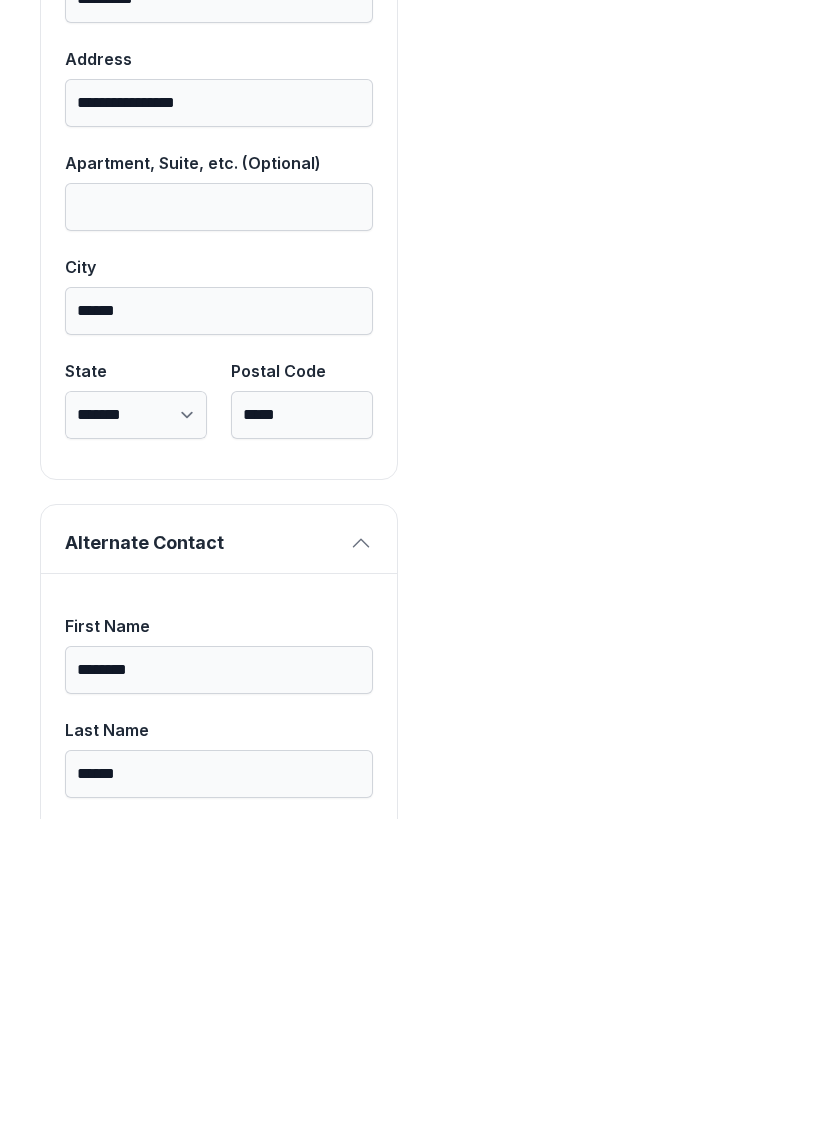 scroll, scrollTop: 1626, scrollLeft: 0, axis: vertical 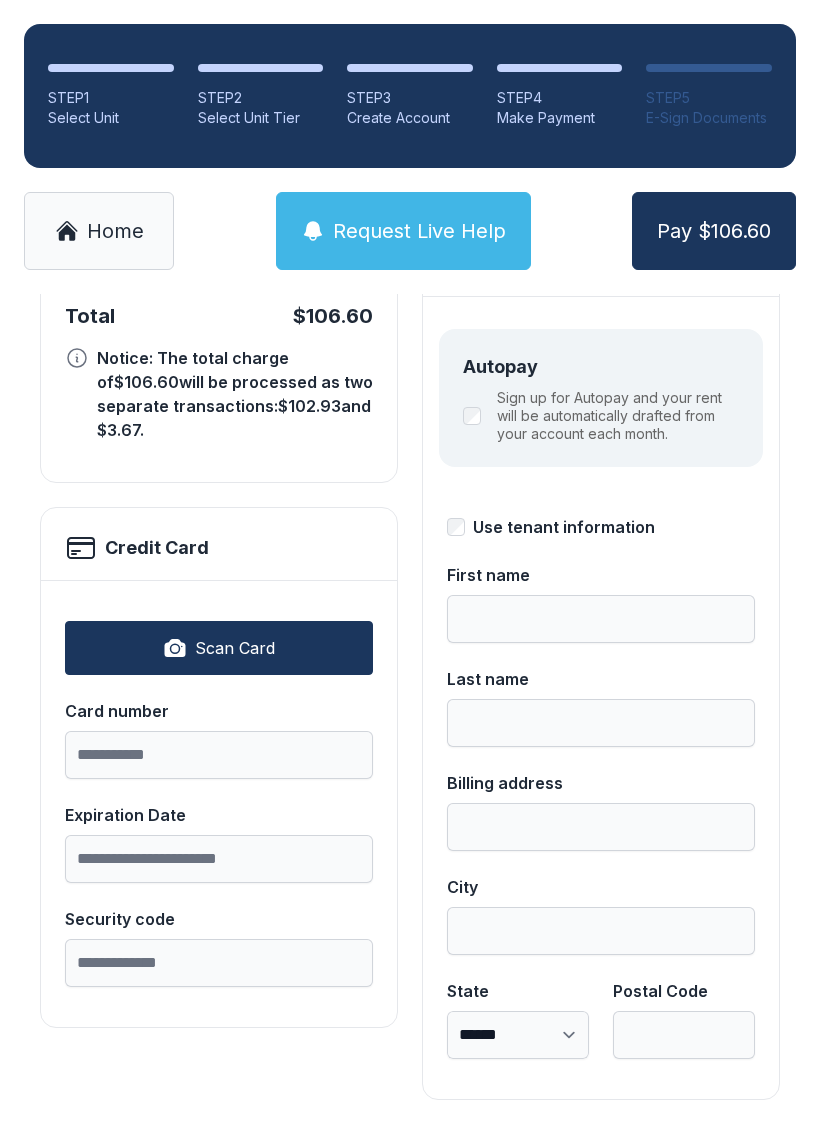 type on "***" 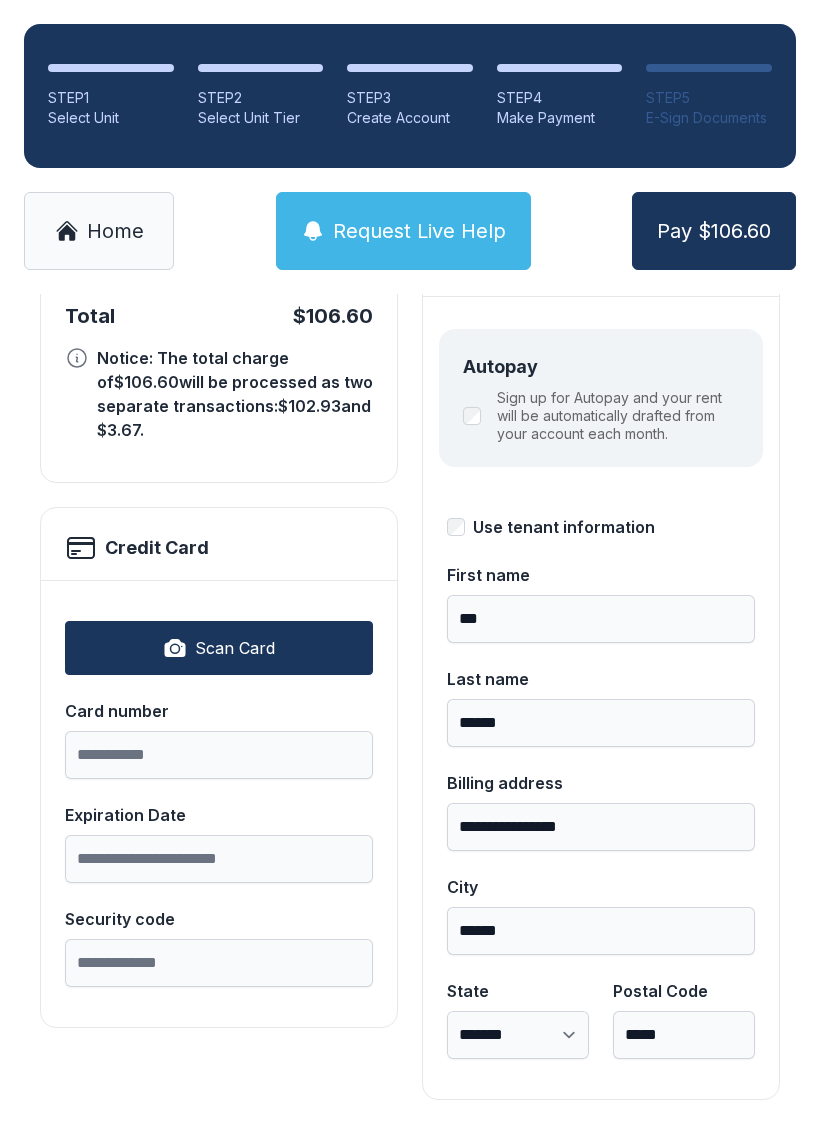 click on "Scan Card" at bounding box center [219, 648] 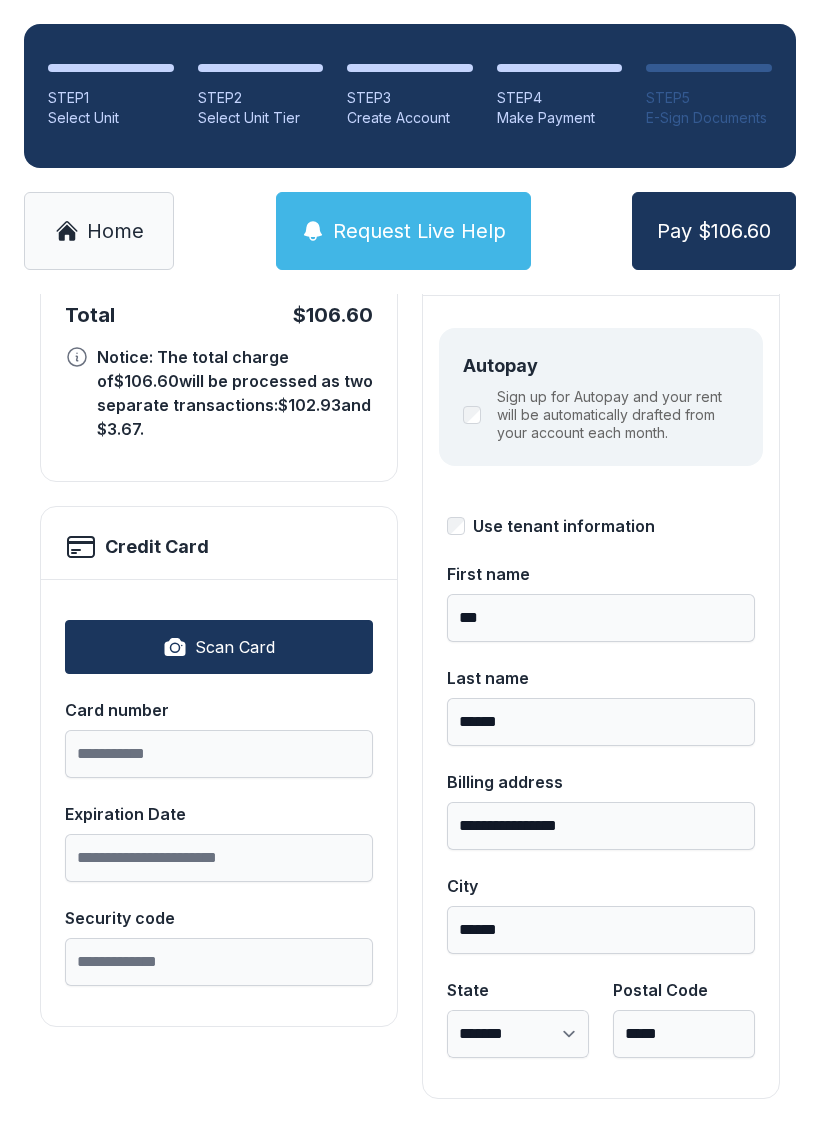 scroll, scrollTop: 218, scrollLeft: 0, axis: vertical 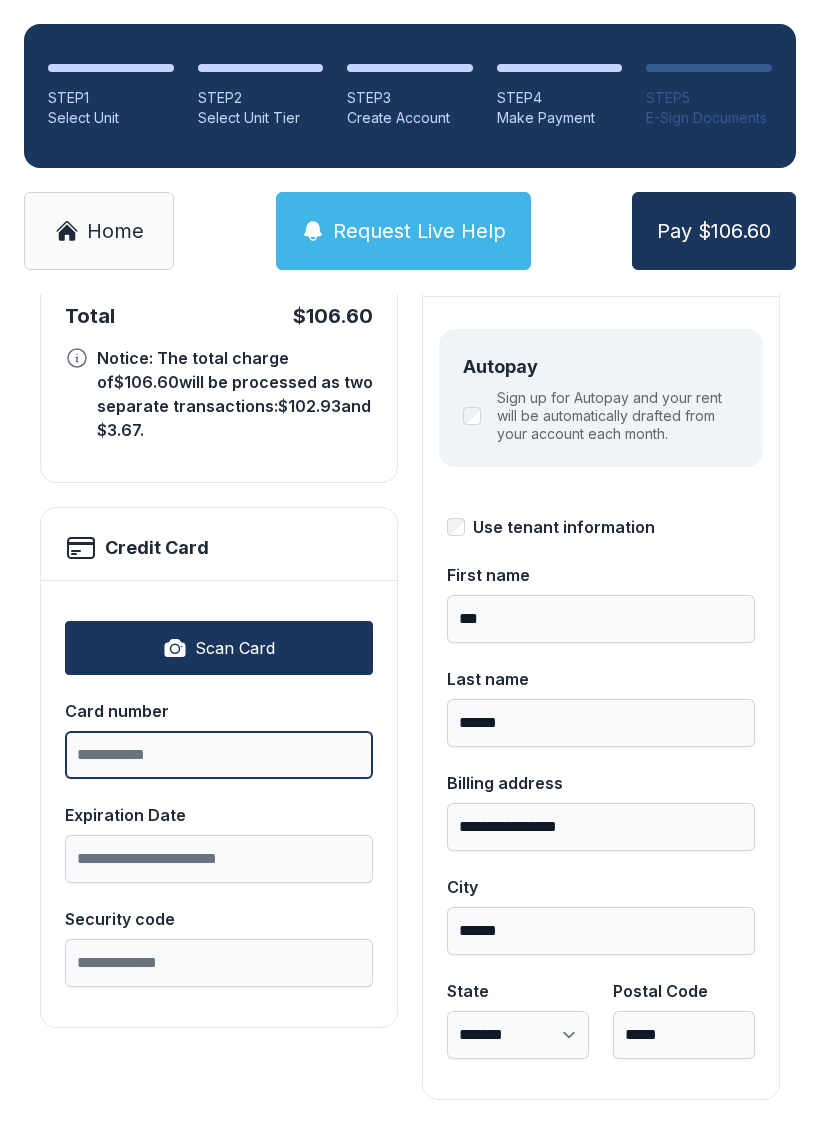 click on "Card number" at bounding box center (219, 755) 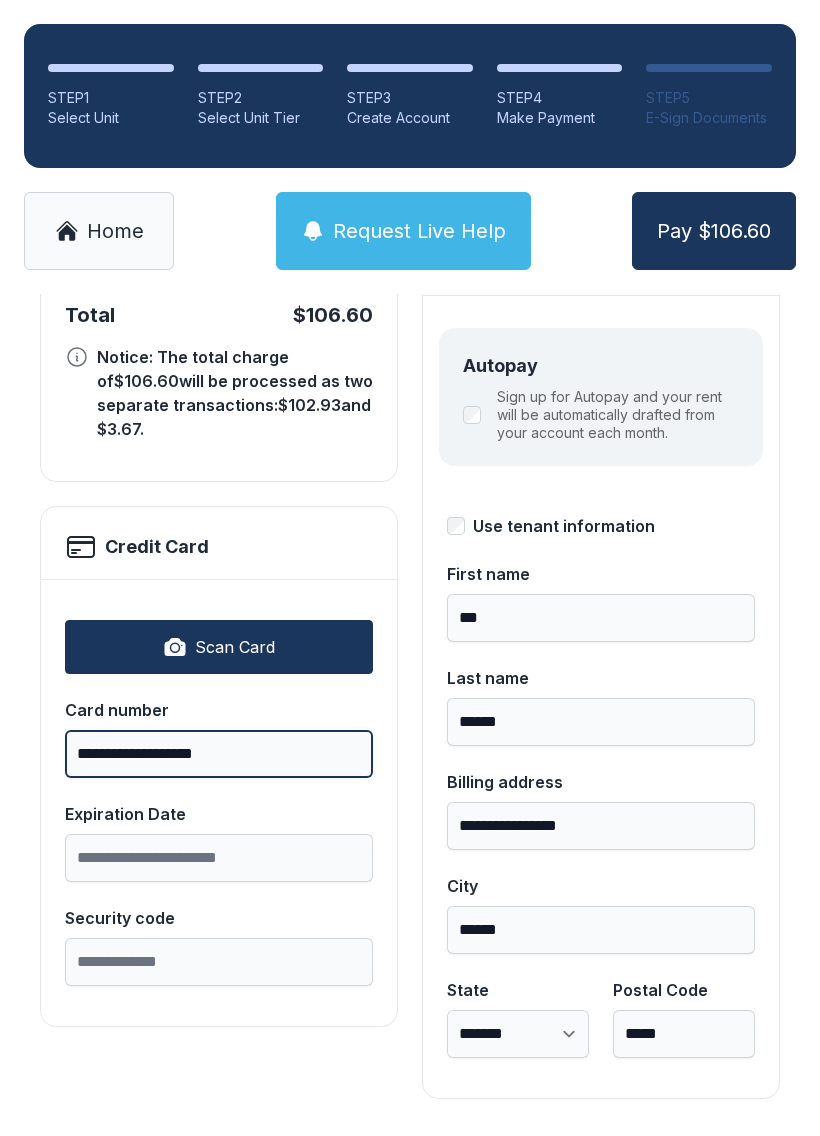 scroll, scrollTop: 218, scrollLeft: 0, axis: vertical 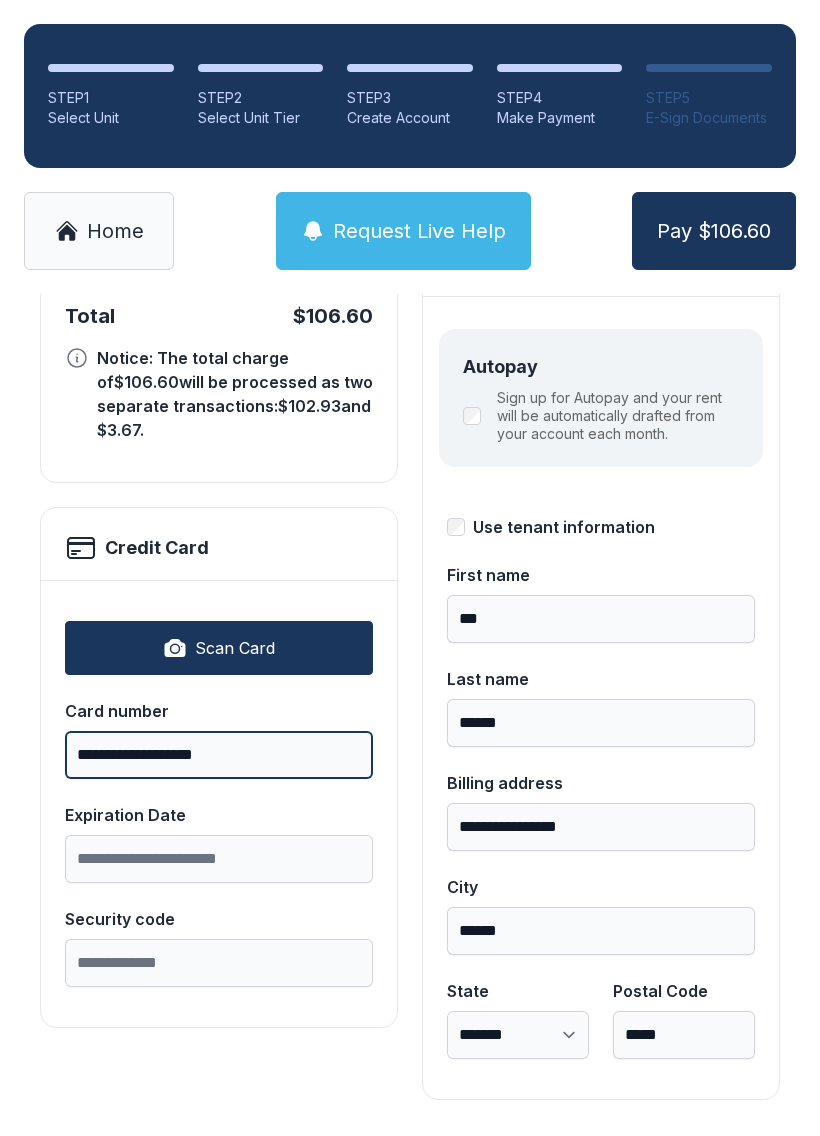 type on "**********" 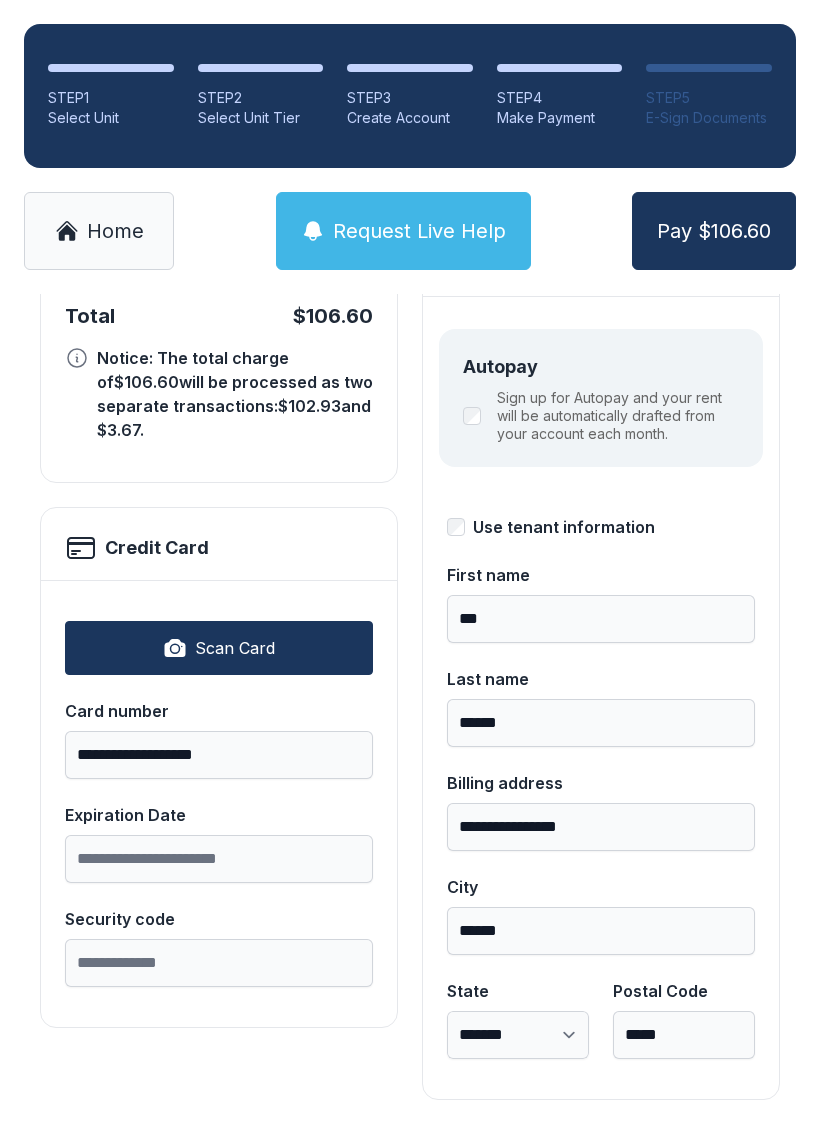 click on "**********" at bounding box center (410, 644) 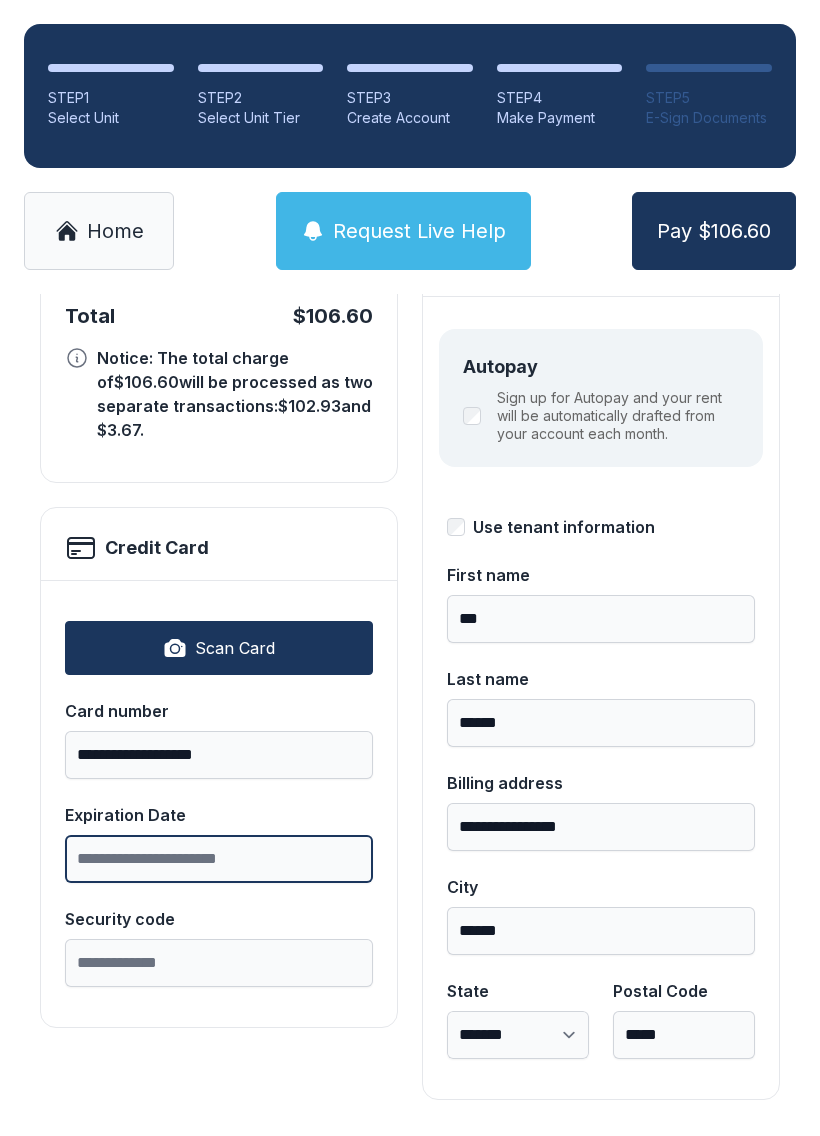 click on "Expiration Date" at bounding box center (219, 859) 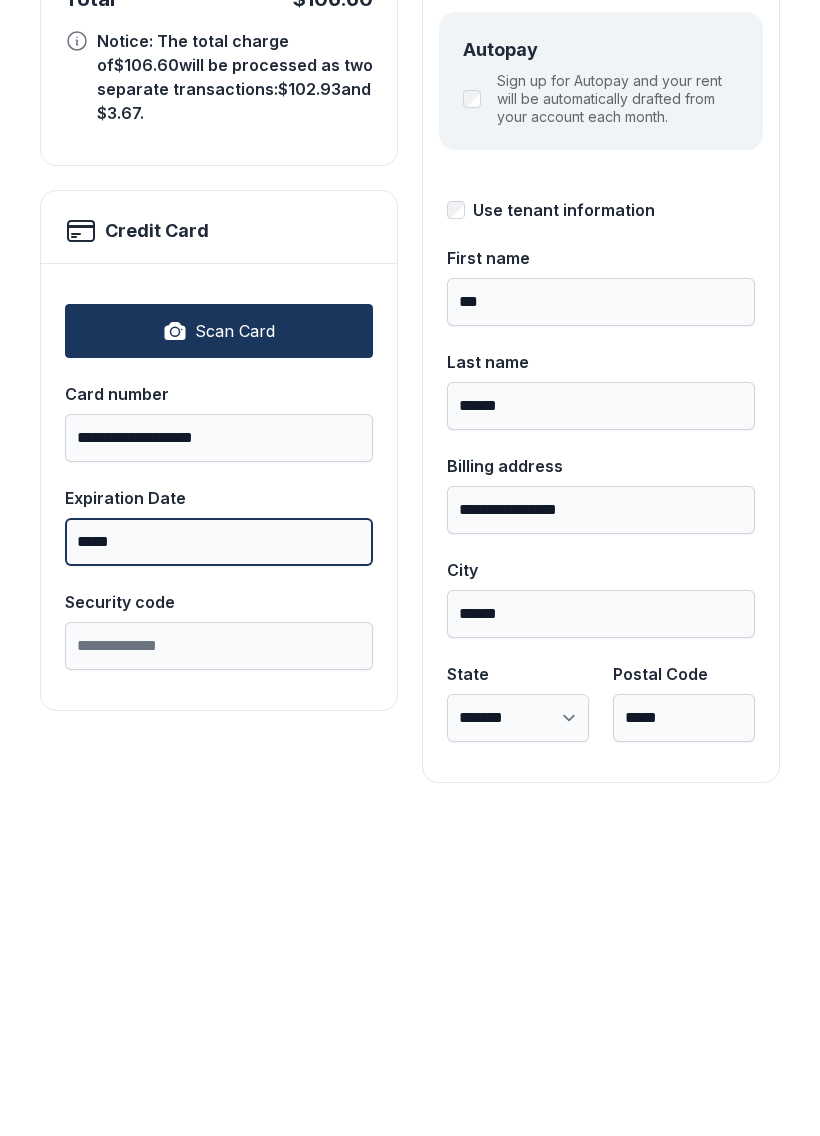 type on "*****" 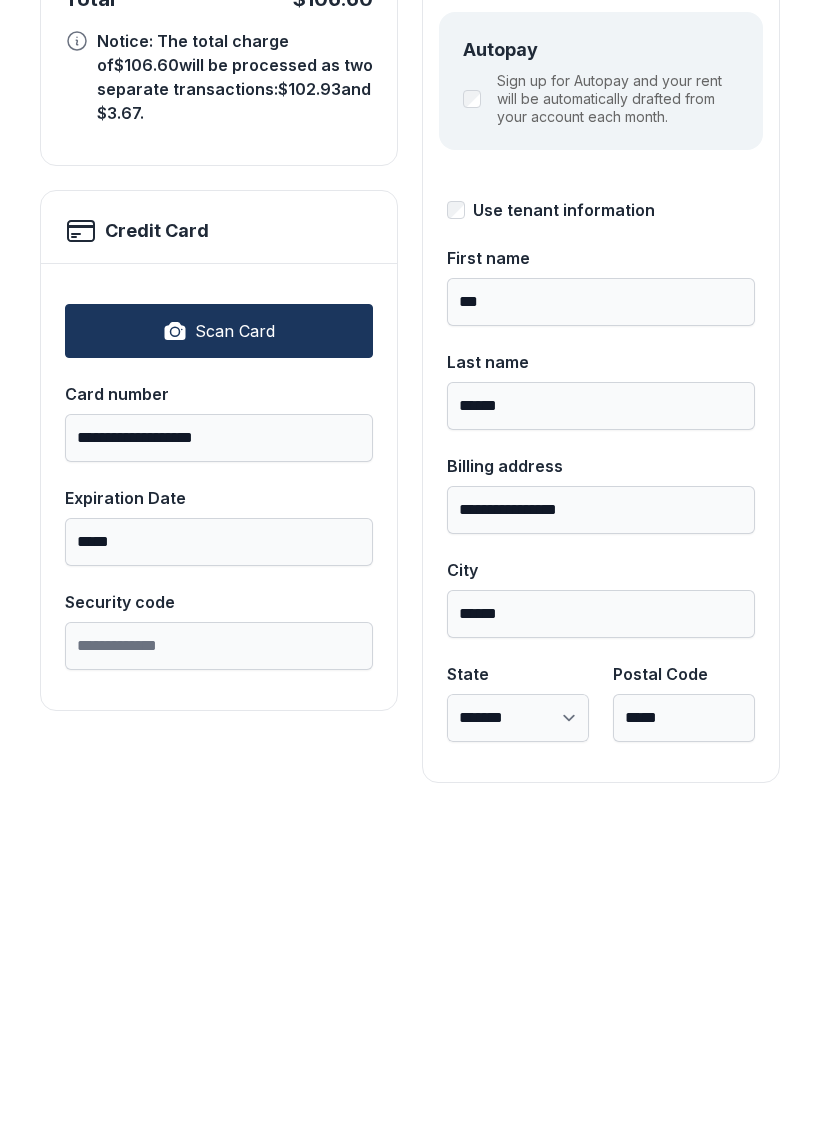 click on "Security code" at bounding box center [219, 963] 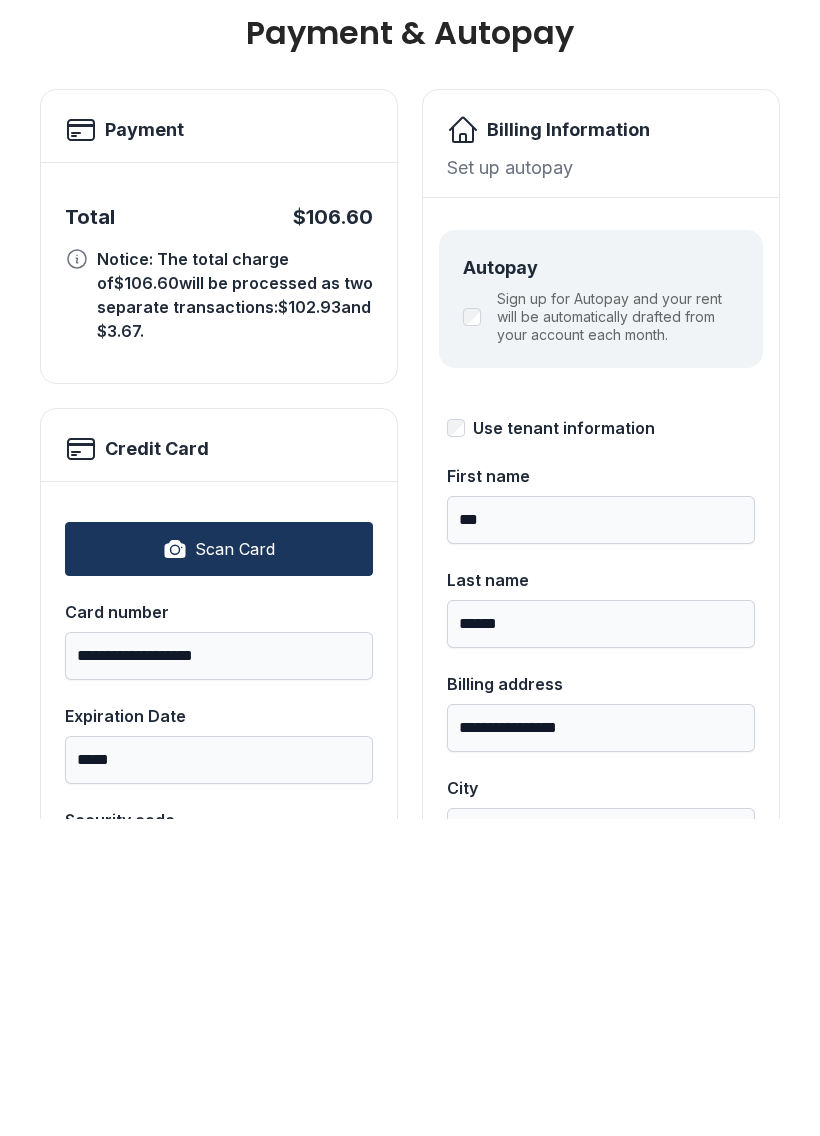 scroll, scrollTop: 0, scrollLeft: 0, axis: both 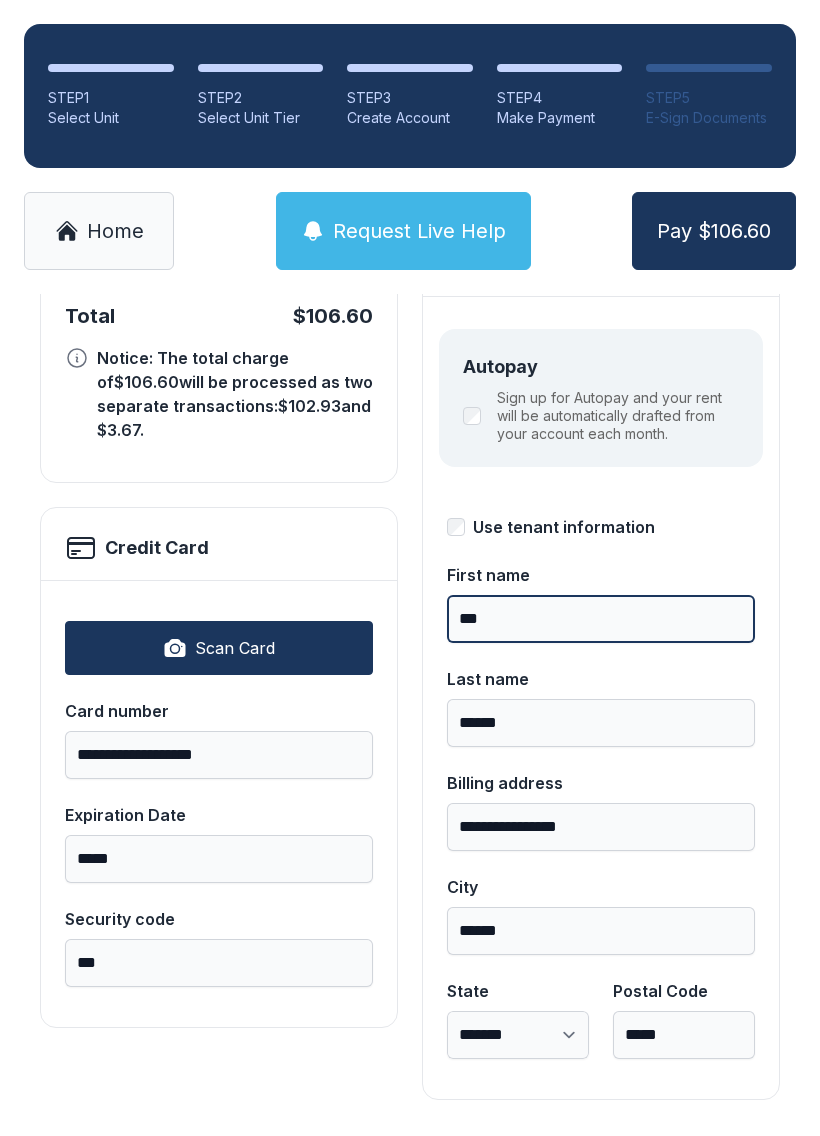 click on "***" at bounding box center [601, 619] 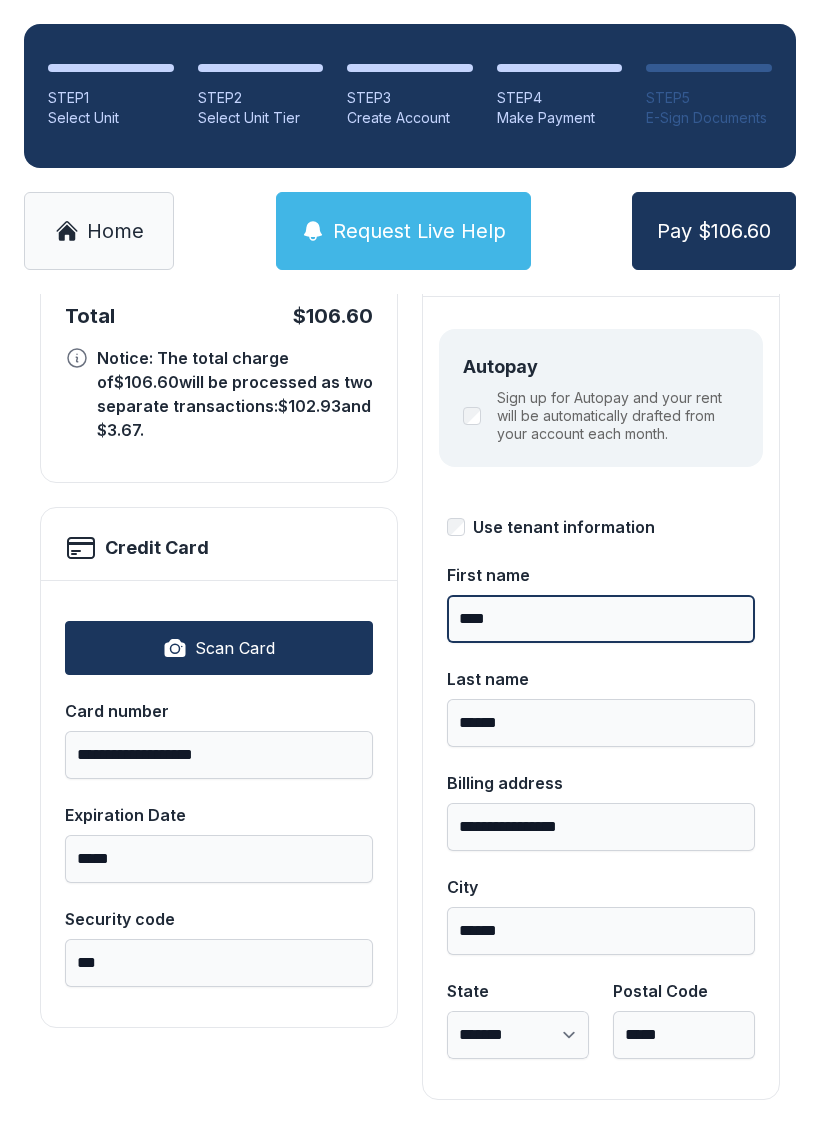 type on "***" 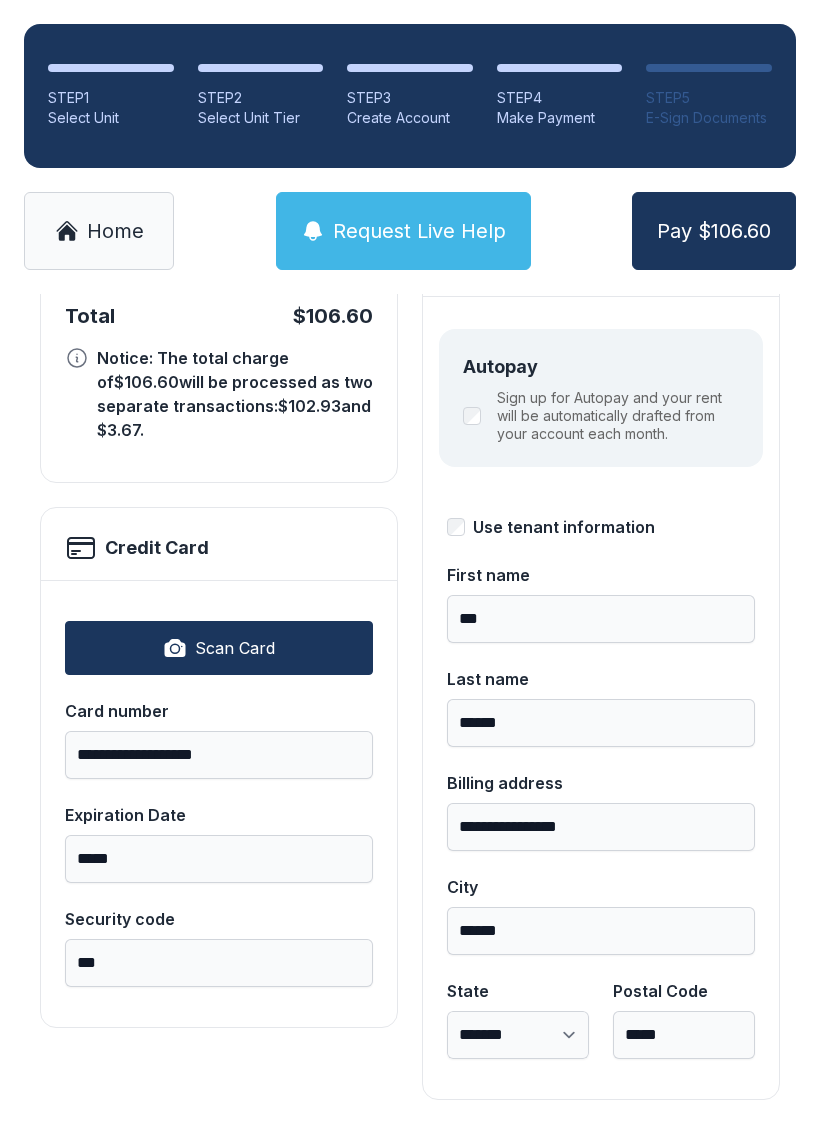 click on "Autopay Sign up for Autopay and your rent will be automatically drafted from your account each month. Use tenant information First name [FIRST] Last name [LAST] Billing address [ADDRESS] City [CITY] State [STATE] [POSTAL_CODE] [COUNTRY] [PHONE] [EMAIL] [WEBSITE] [IP_ADDRESS] [MAC_ADDRESS] [USER_AGENT] [DEVICE_ID] [SESSION_ID] [COOKIE_ID] [REFERRER] [USER_AGENT] [DEVICE_ID] [SESSION_ID] [COOKIE_ID] [REFERRER] [POSTAL_CODE] *****" at bounding box center [601, 697] 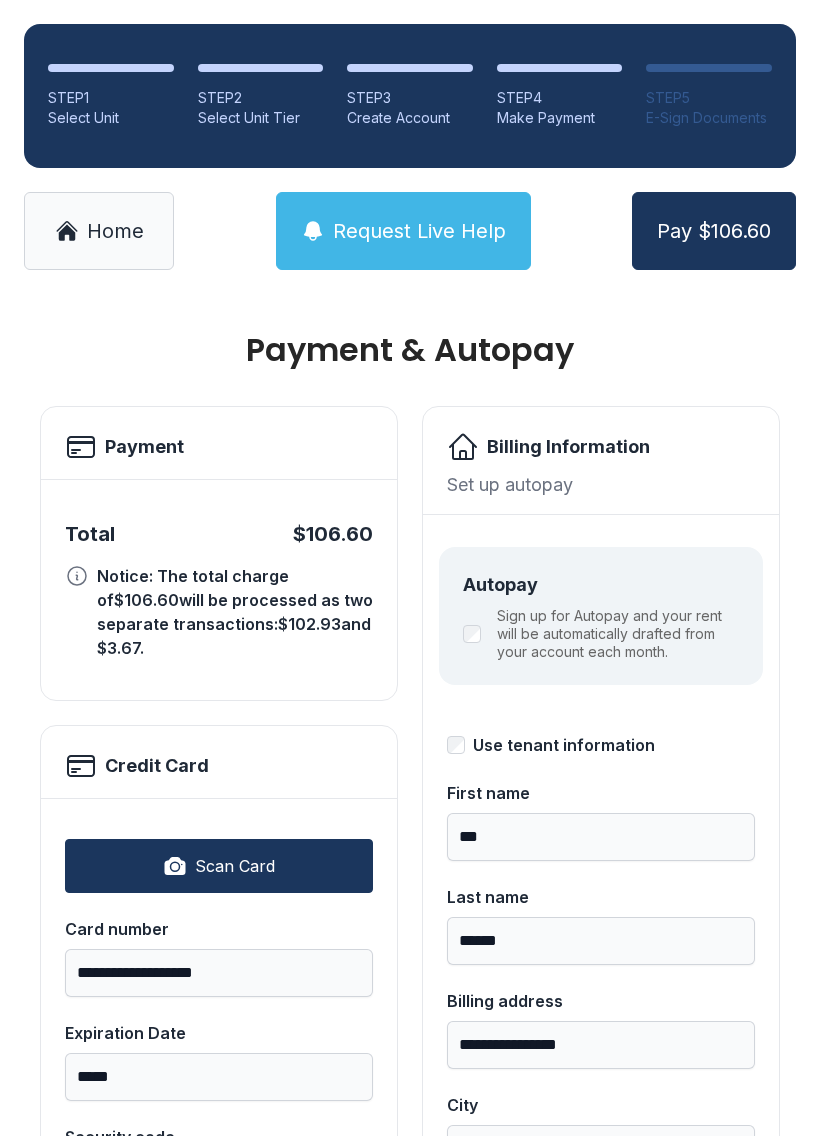 scroll, scrollTop: 0, scrollLeft: 0, axis: both 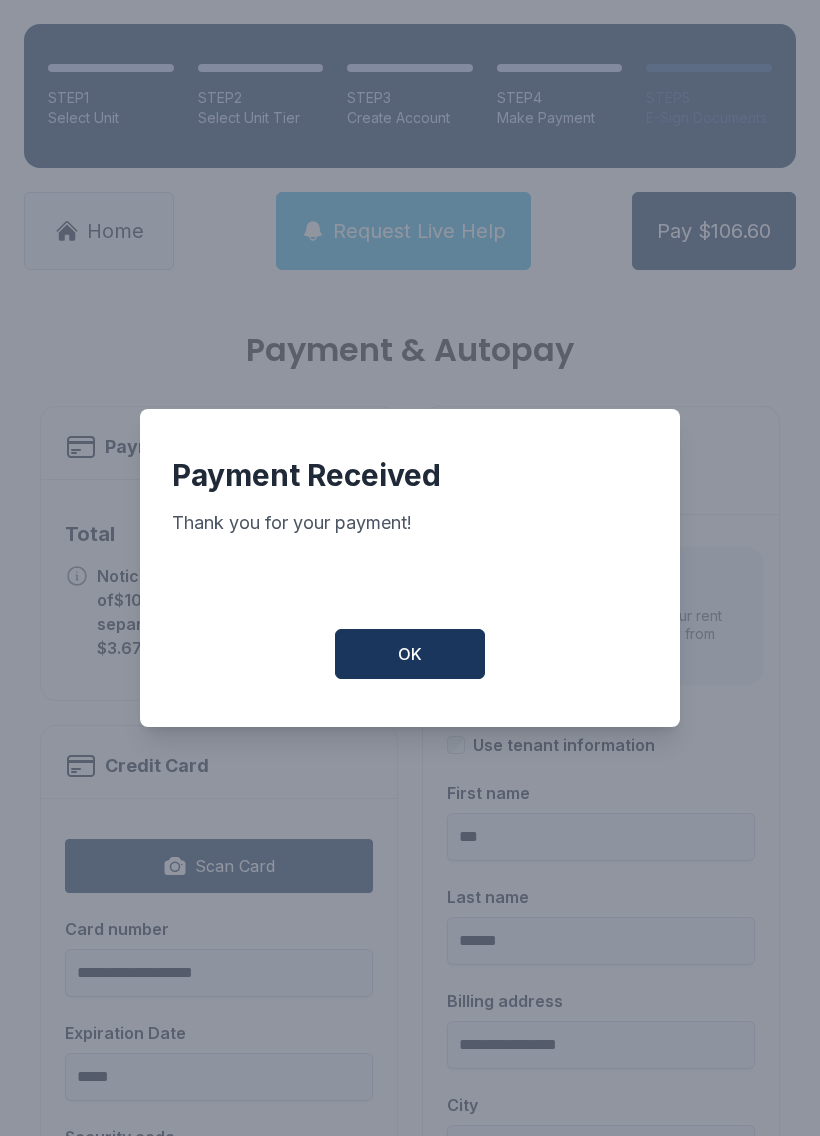 click on "OK" at bounding box center [410, 654] 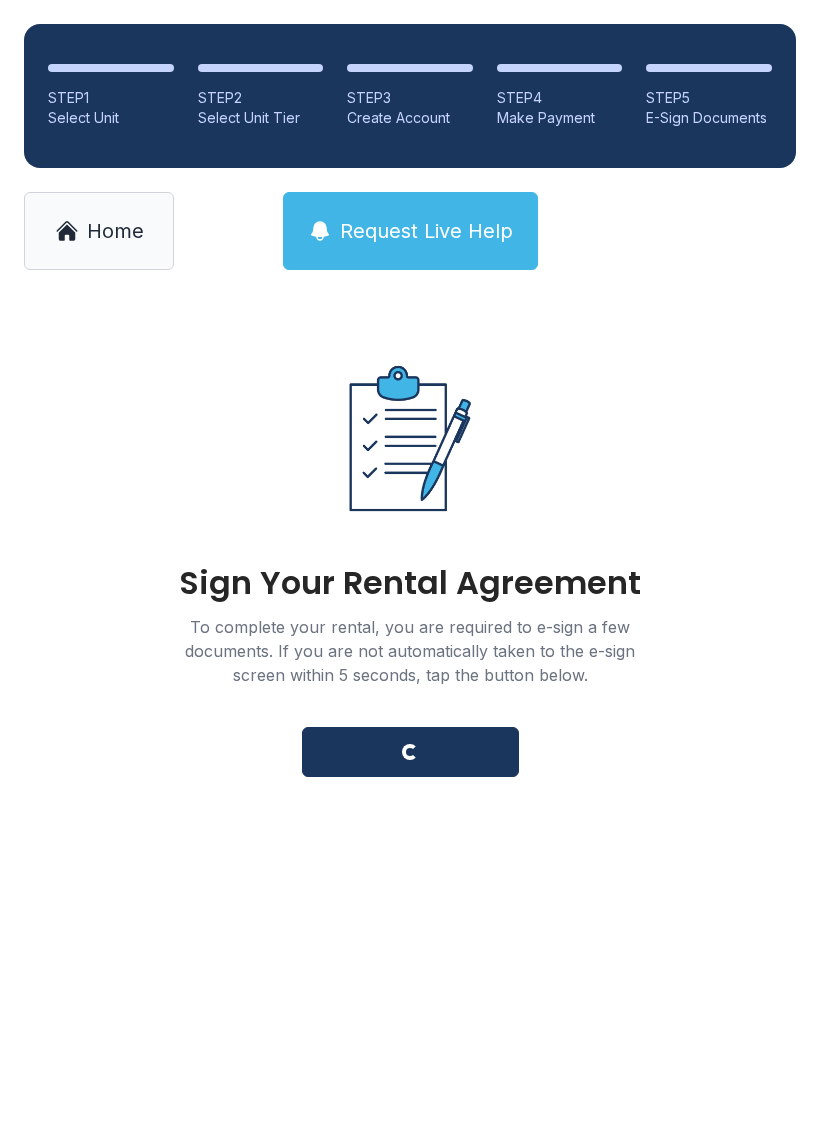 scroll, scrollTop: 0, scrollLeft: 0, axis: both 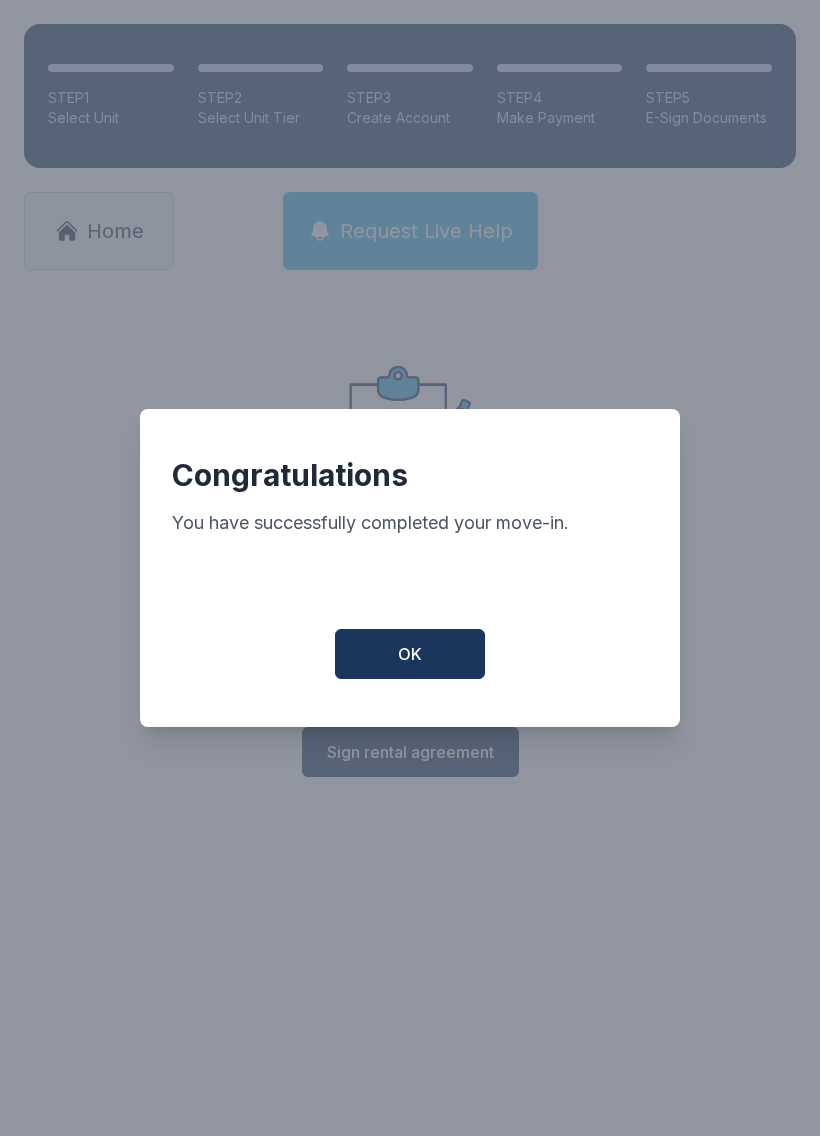 click on "OK" at bounding box center [410, 654] 